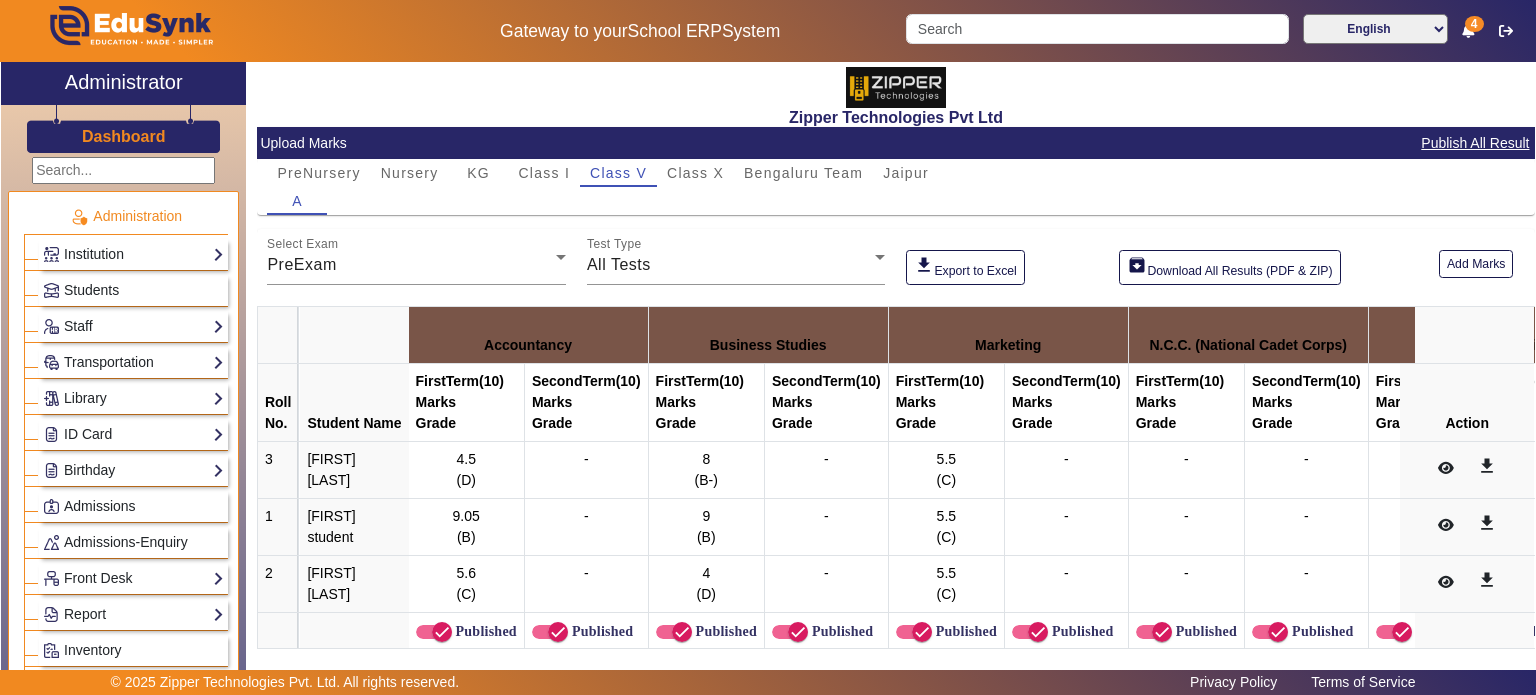 scroll, scrollTop: 0, scrollLeft: 0, axis: both 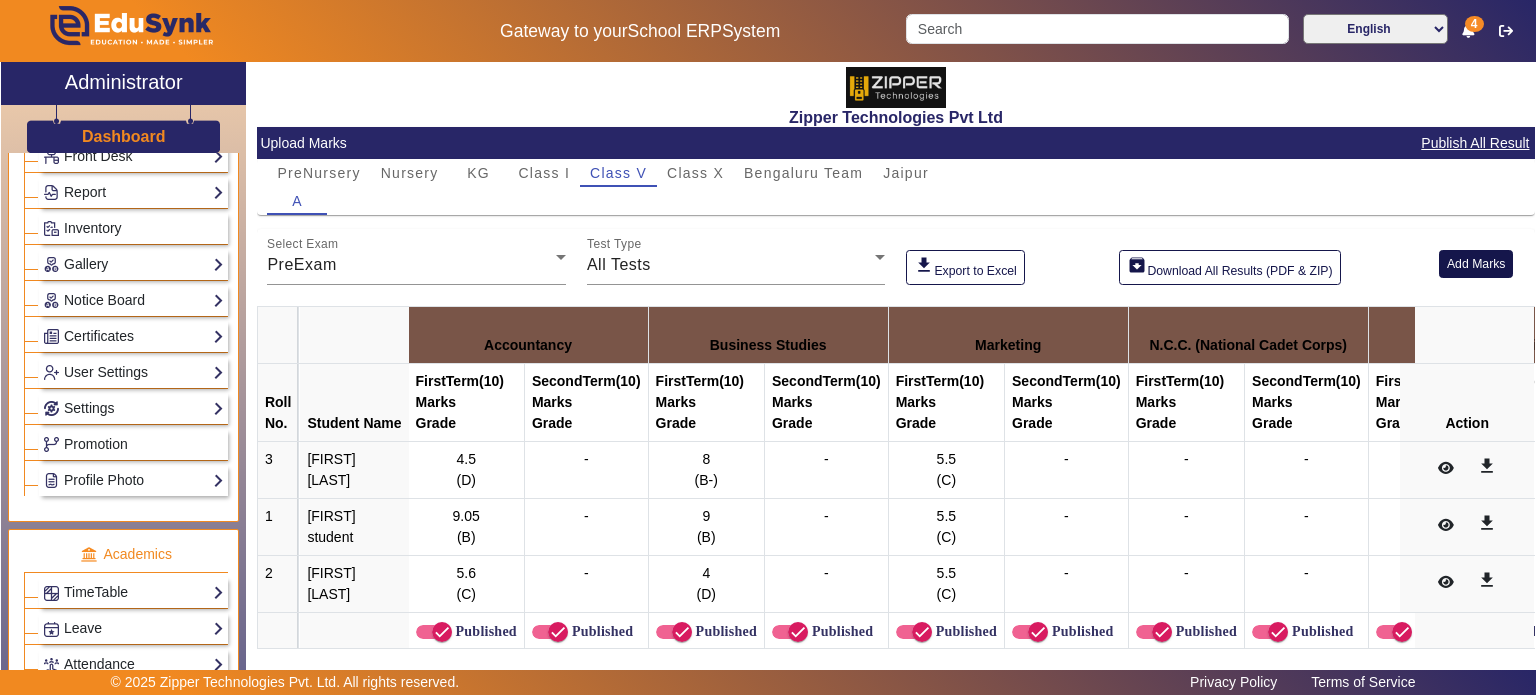click on "Add Marks" 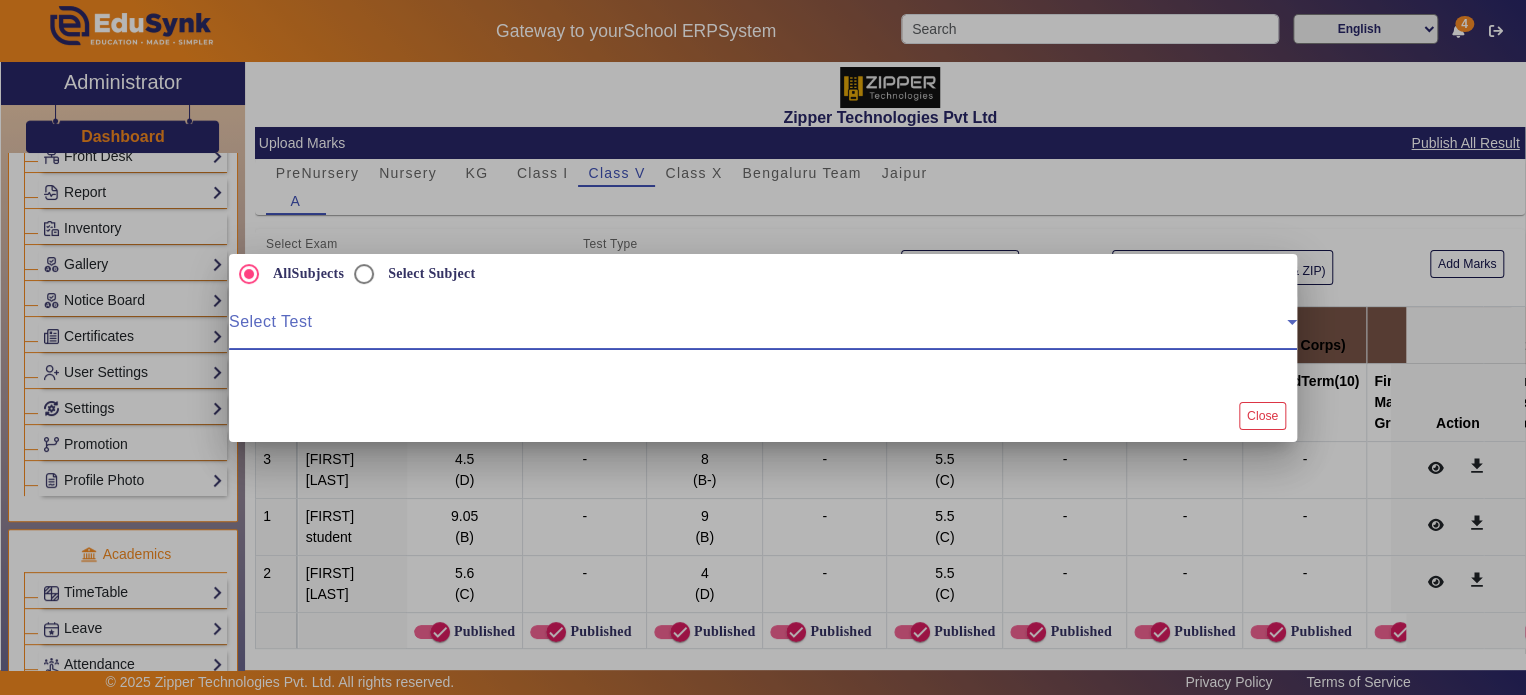 click at bounding box center (758, 330) 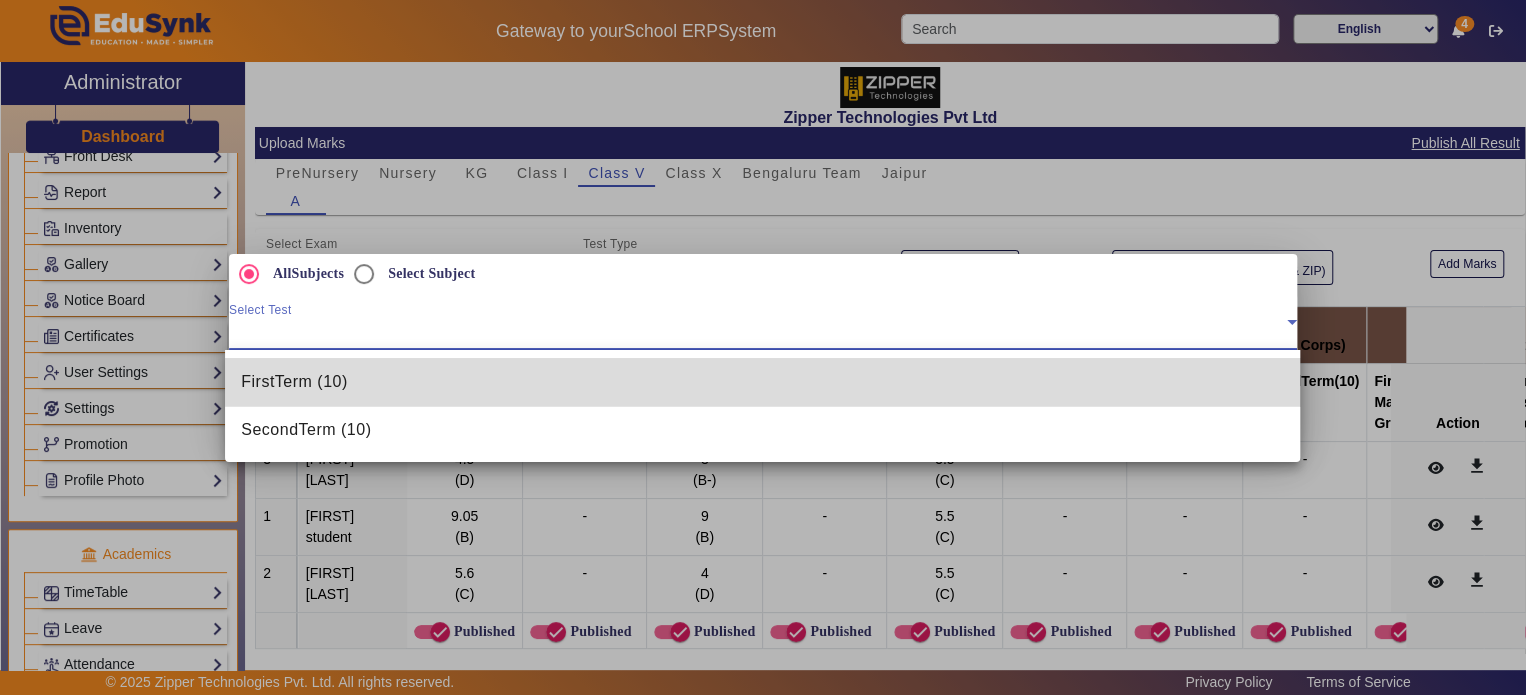click on "FirstTerm (10)" at bounding box center (762, 382) 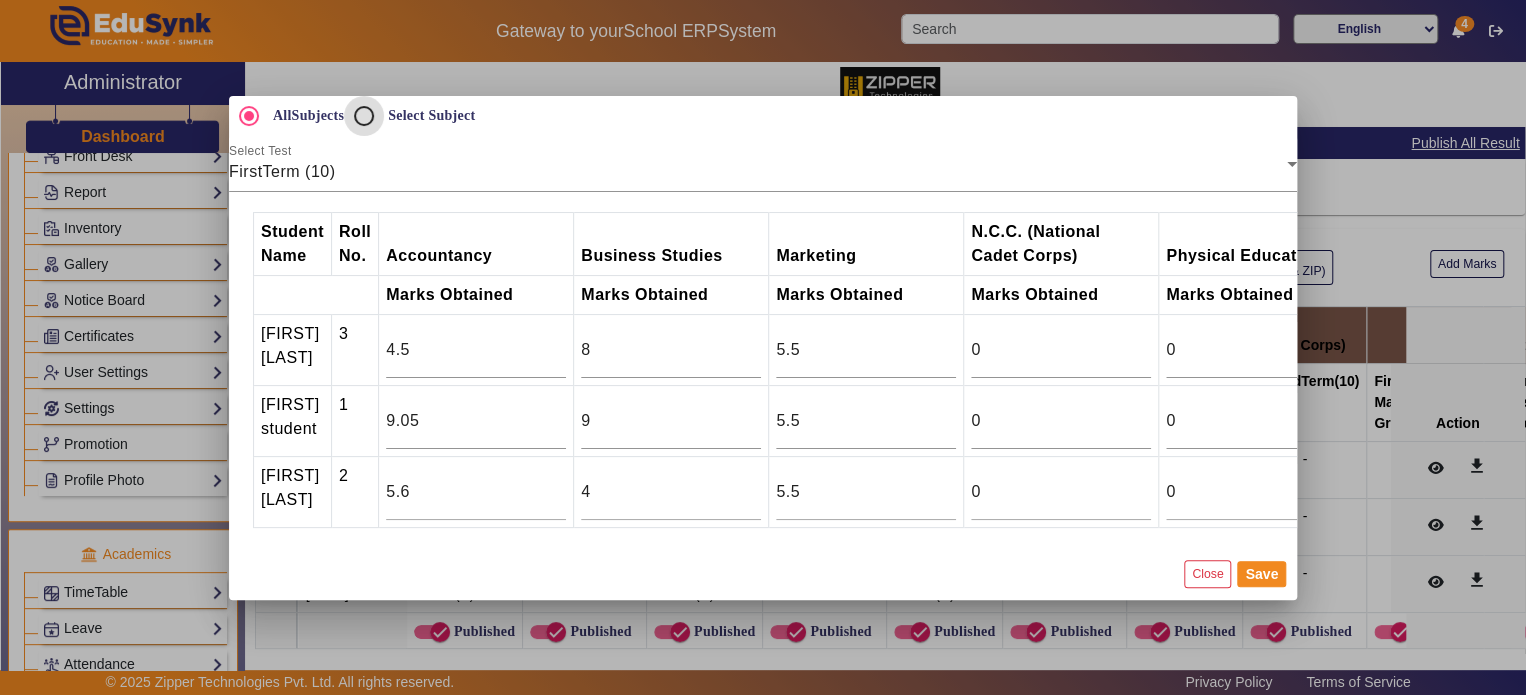 click on "Select Subject" at bounding box center [364, 116] 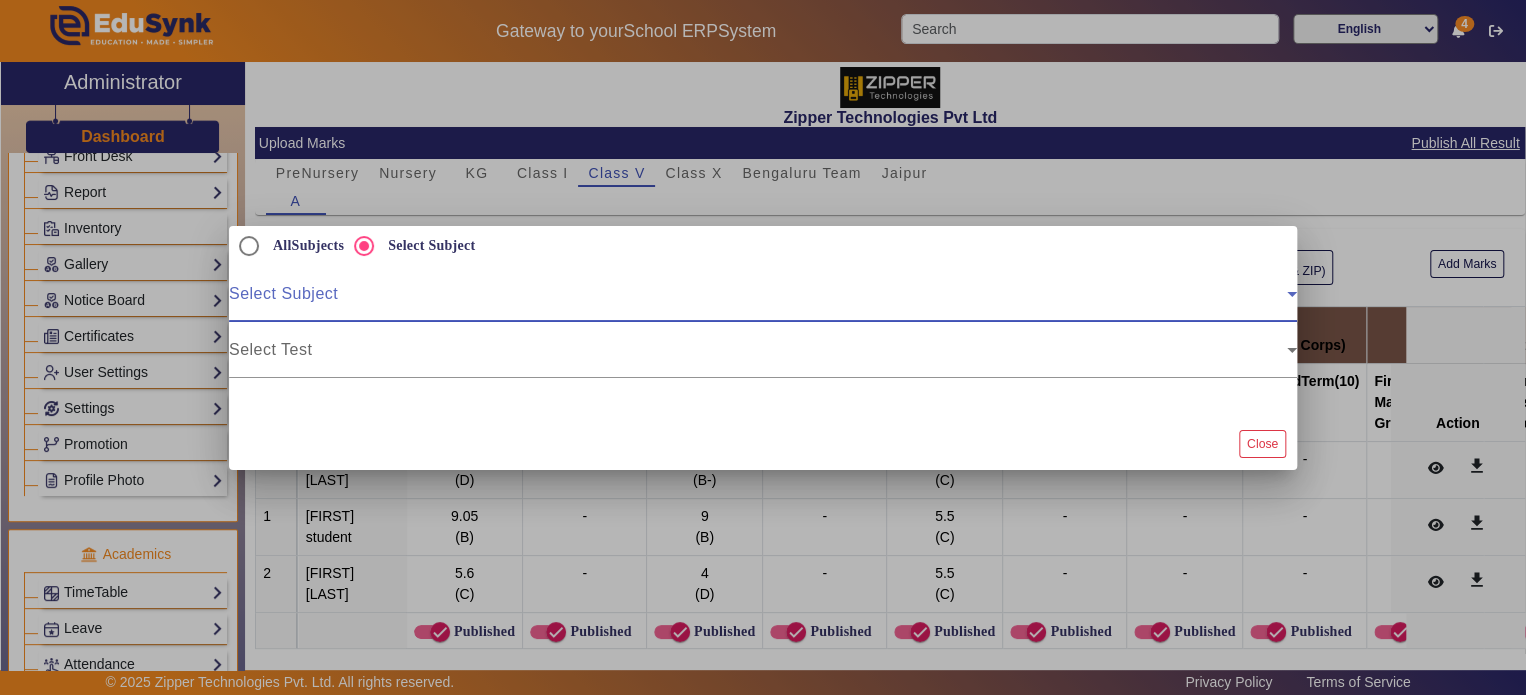 click at bounding box center (758, 302) 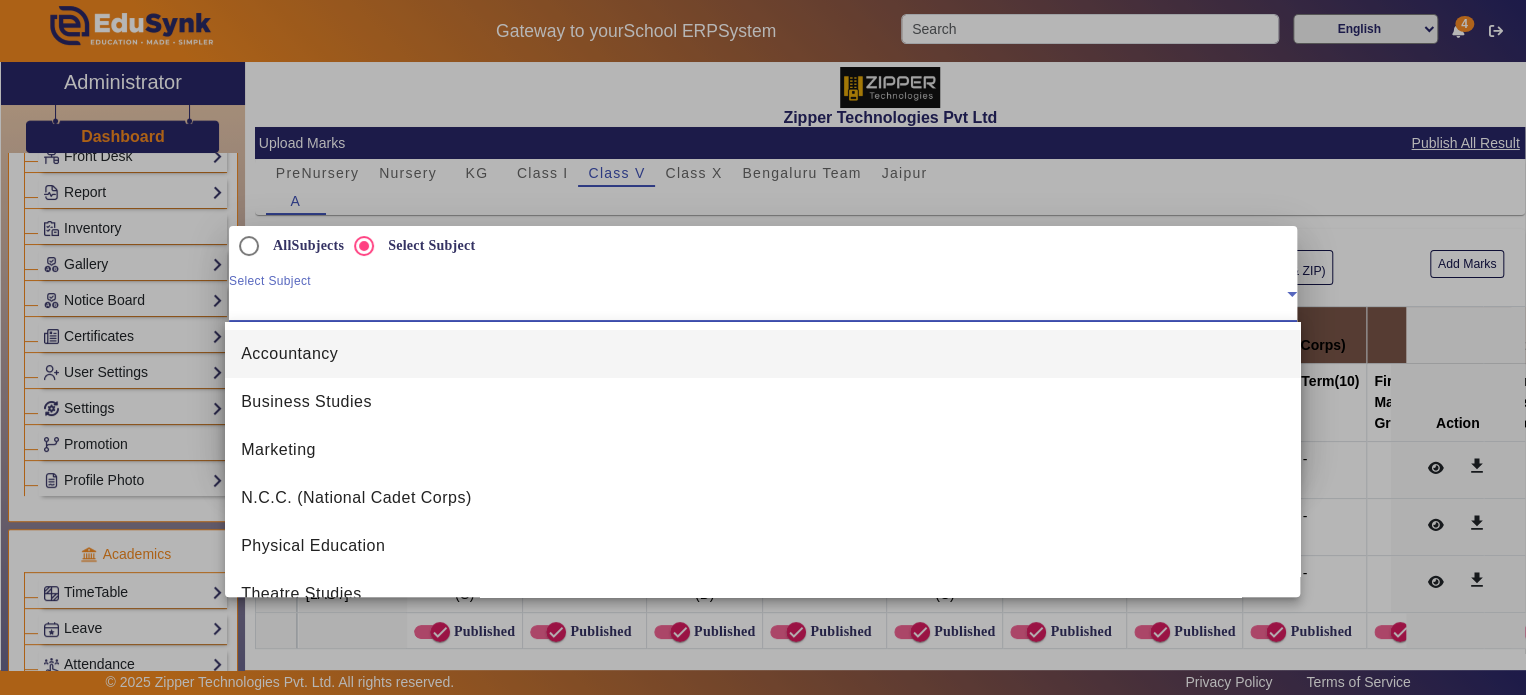 click on "Accountancy" at bounding box center (762, 354) 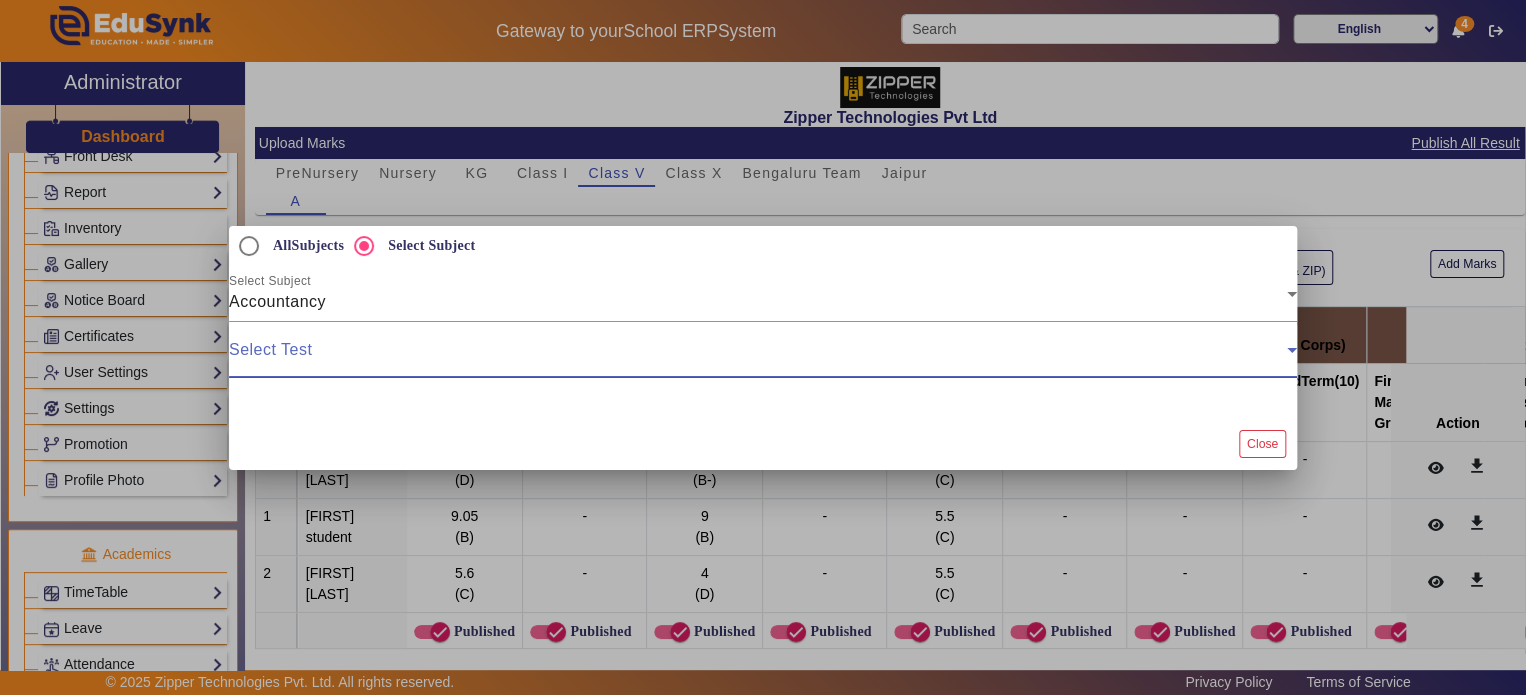 click at bounding box center (758, 358) 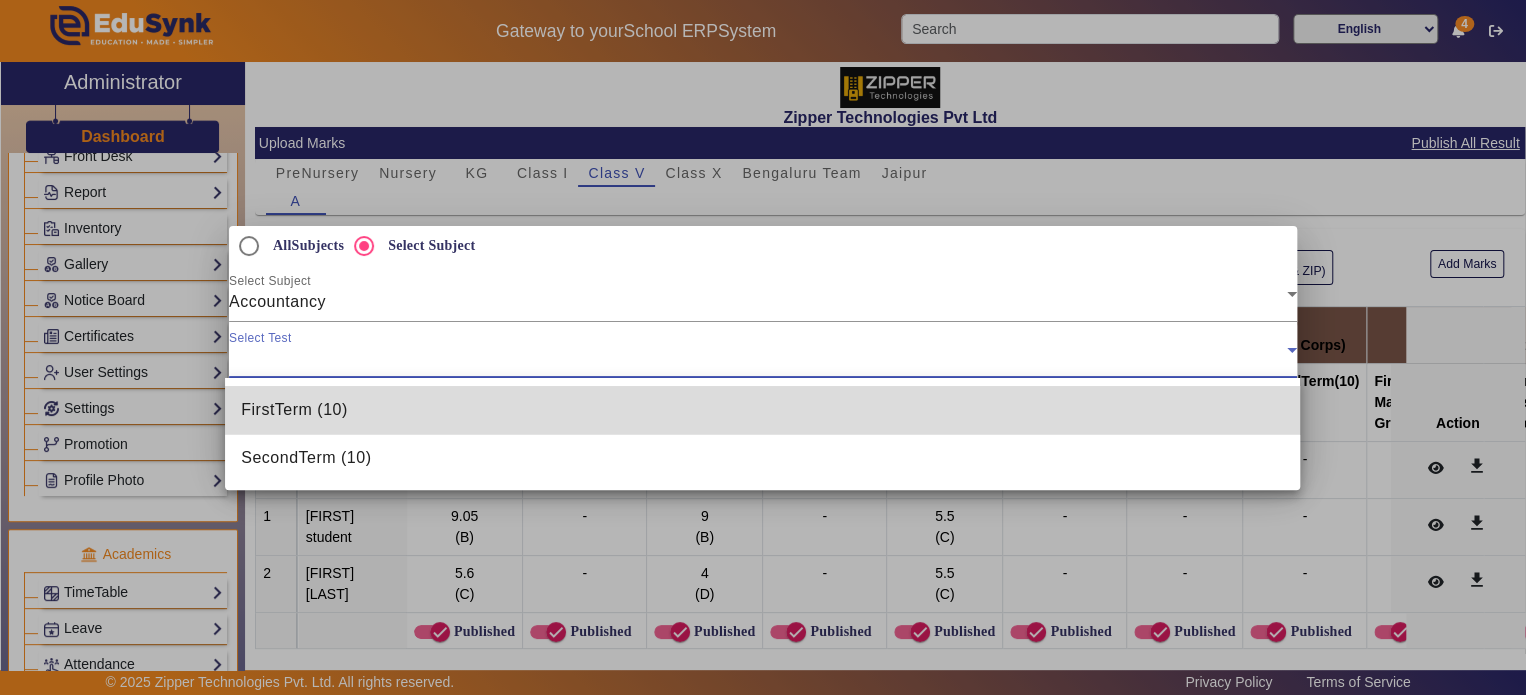click on "FirstTerm (10)" at bounding box center [762, 410] 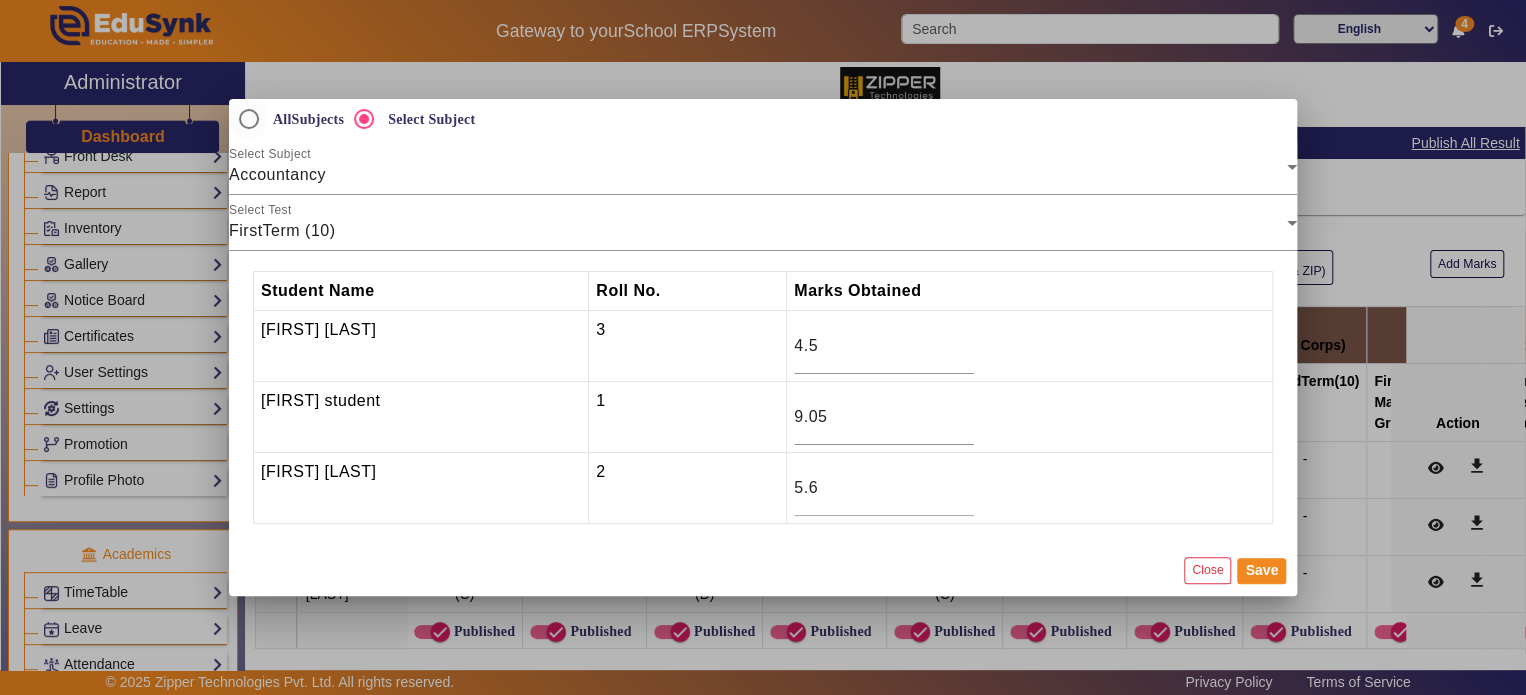 click on "AllSubjects" at bounding box center [286, 119] 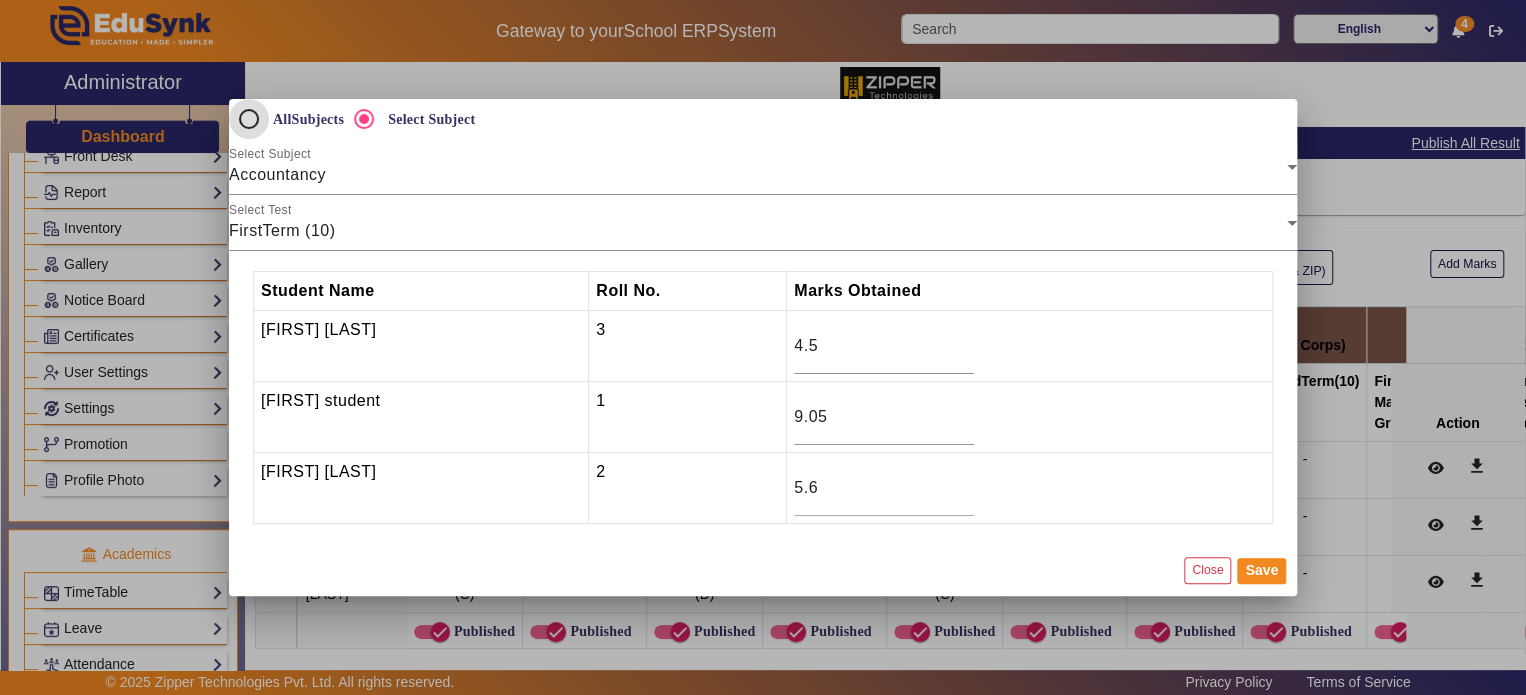 click on "AllSubjects" at bounding box center [249, 119] 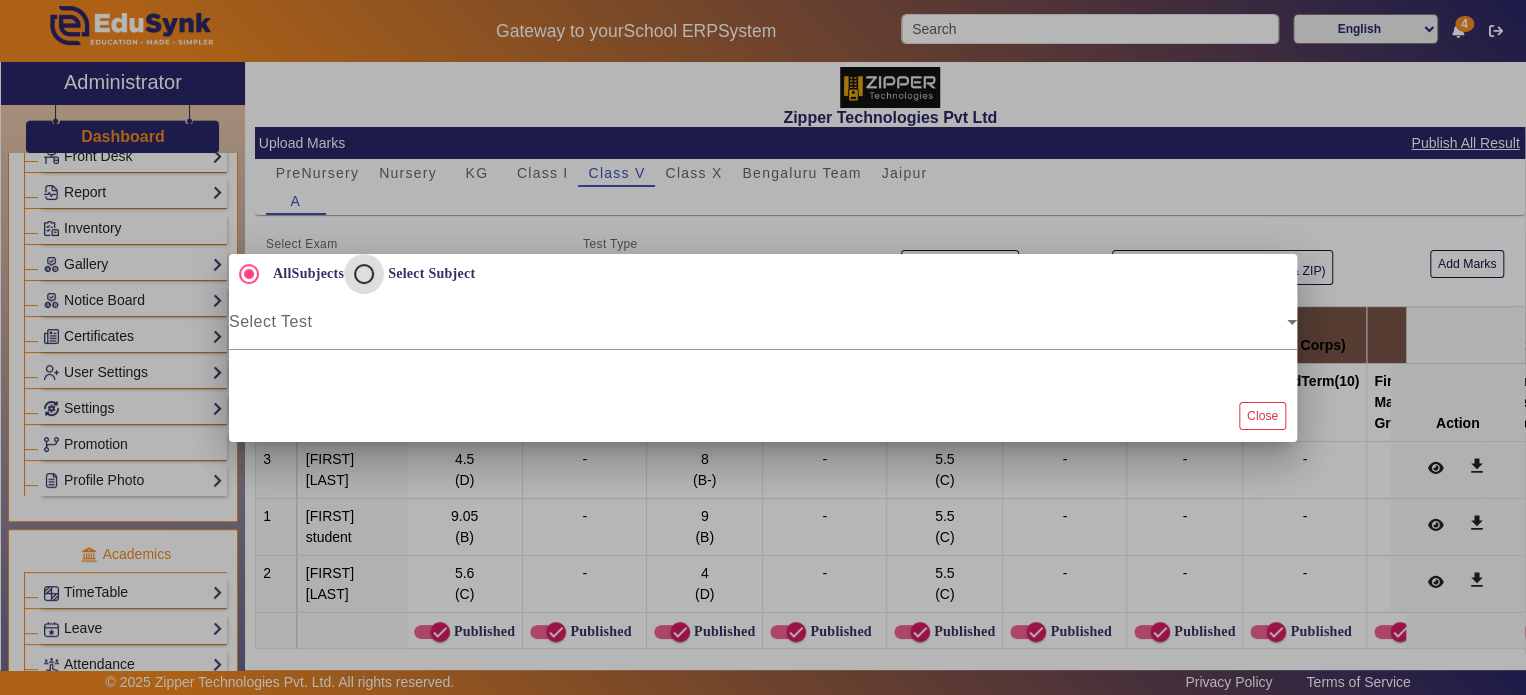 click on "Select Subject" at bounding box center [364, 274] 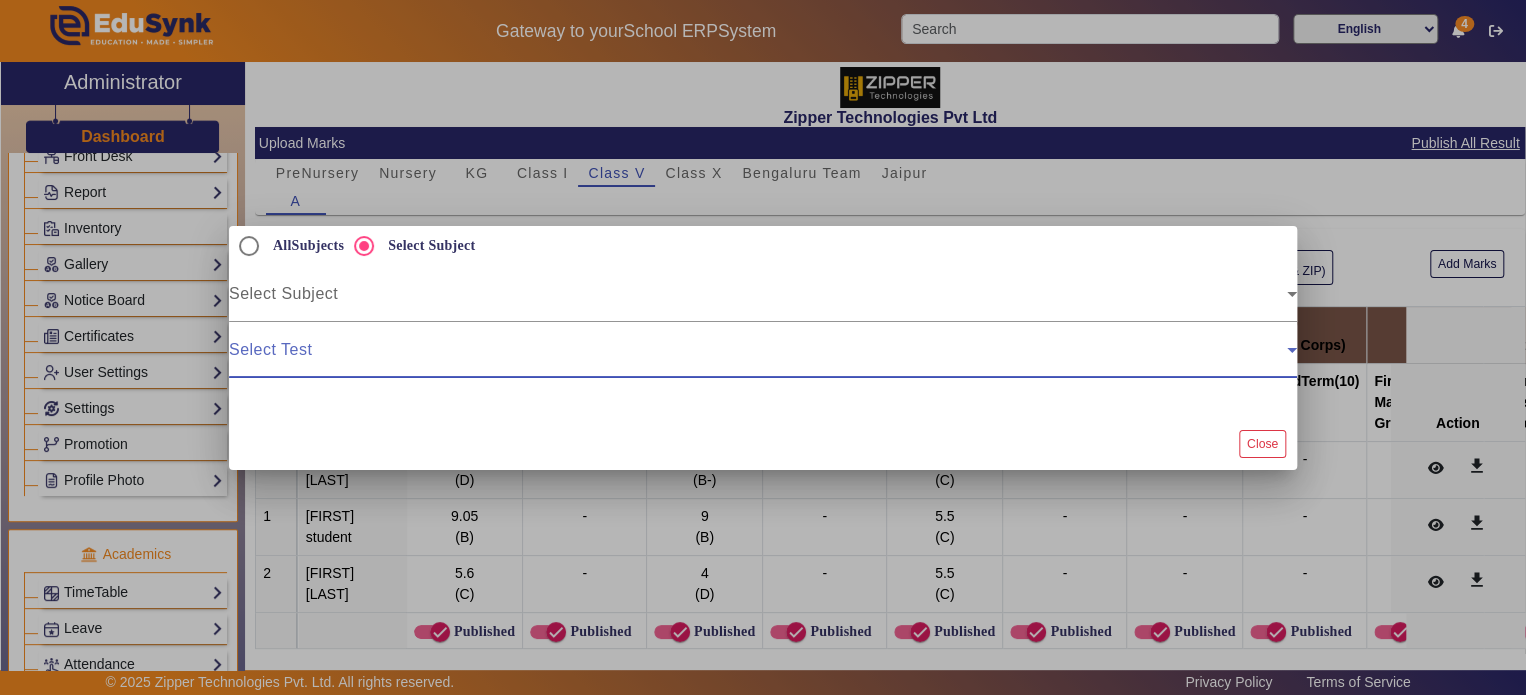 click at bounding box center (758, 358) 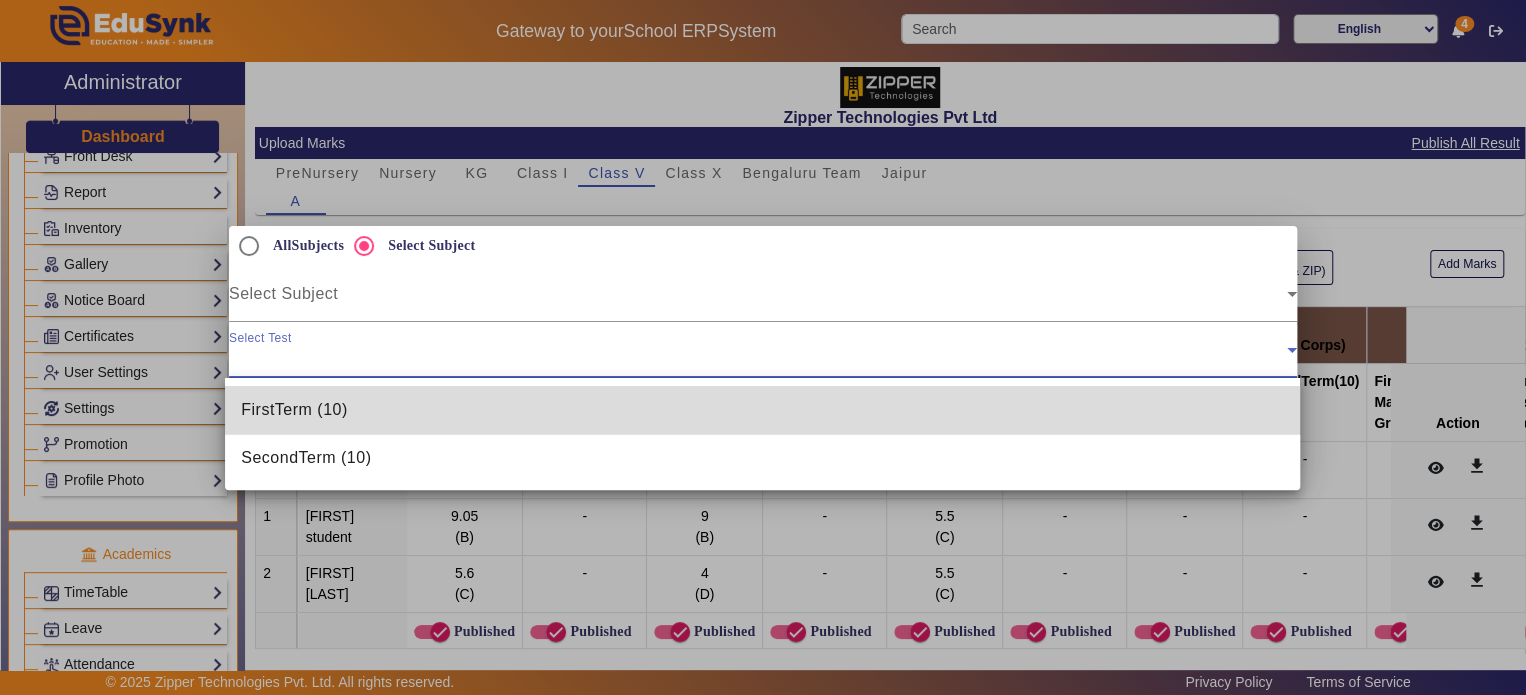 click on "FirstTerm (10)" at bounding box center (762, 410) 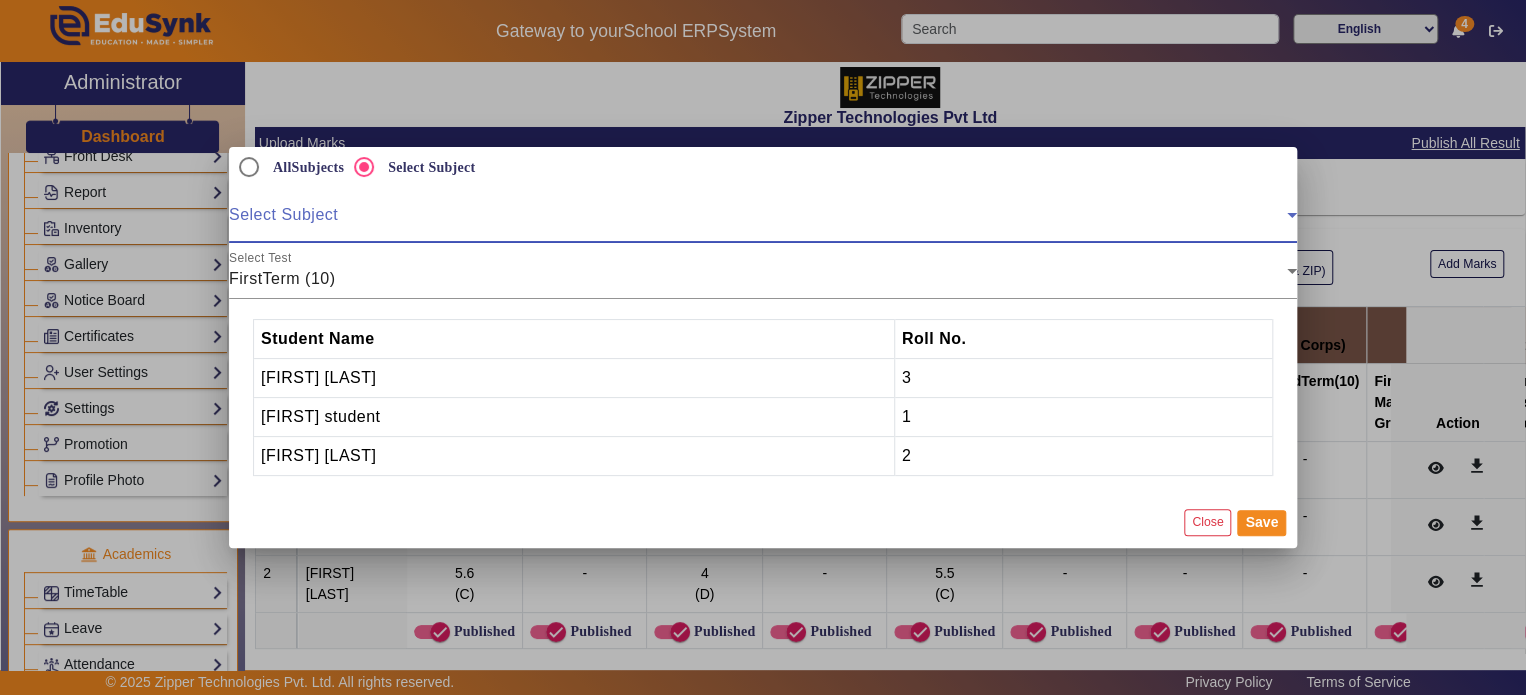 click at bounding box center (758, 223) 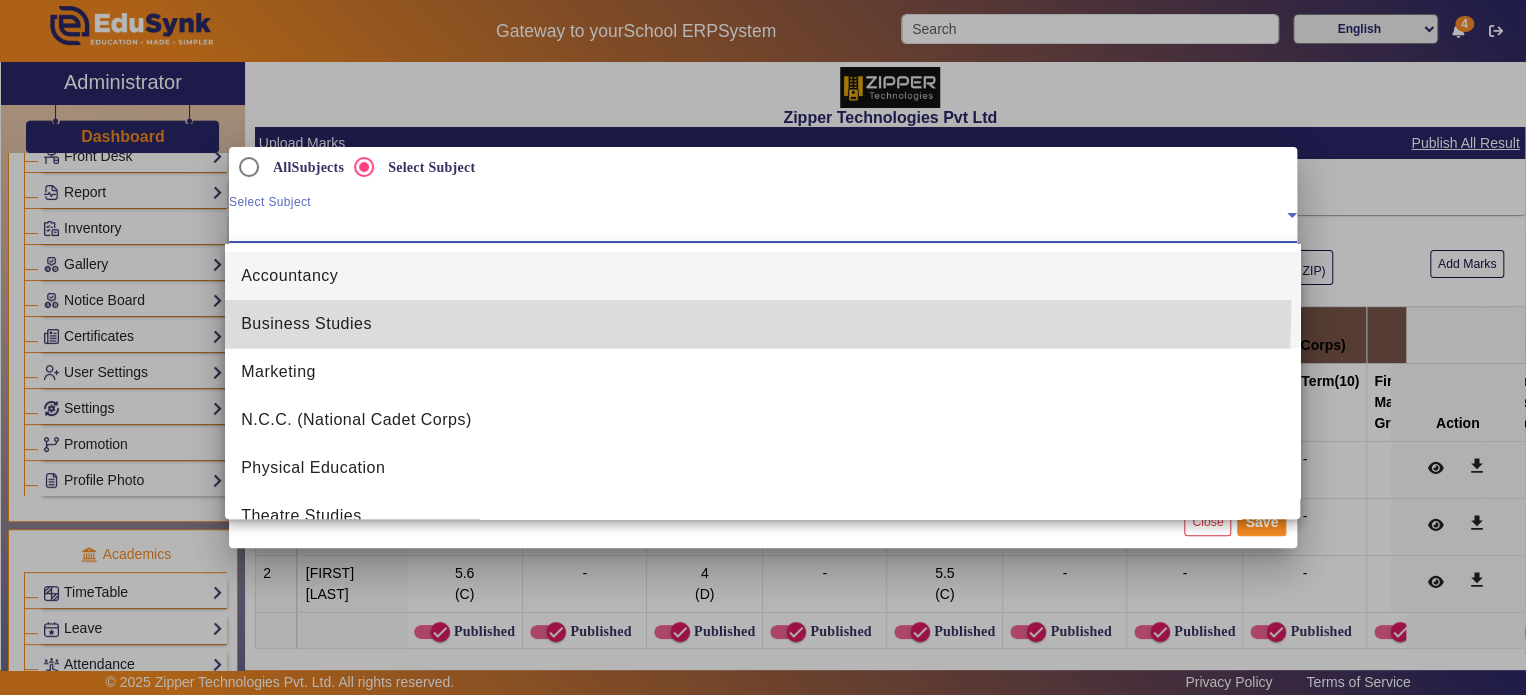 click on "Business Studies" at bounding box center (762, 324) 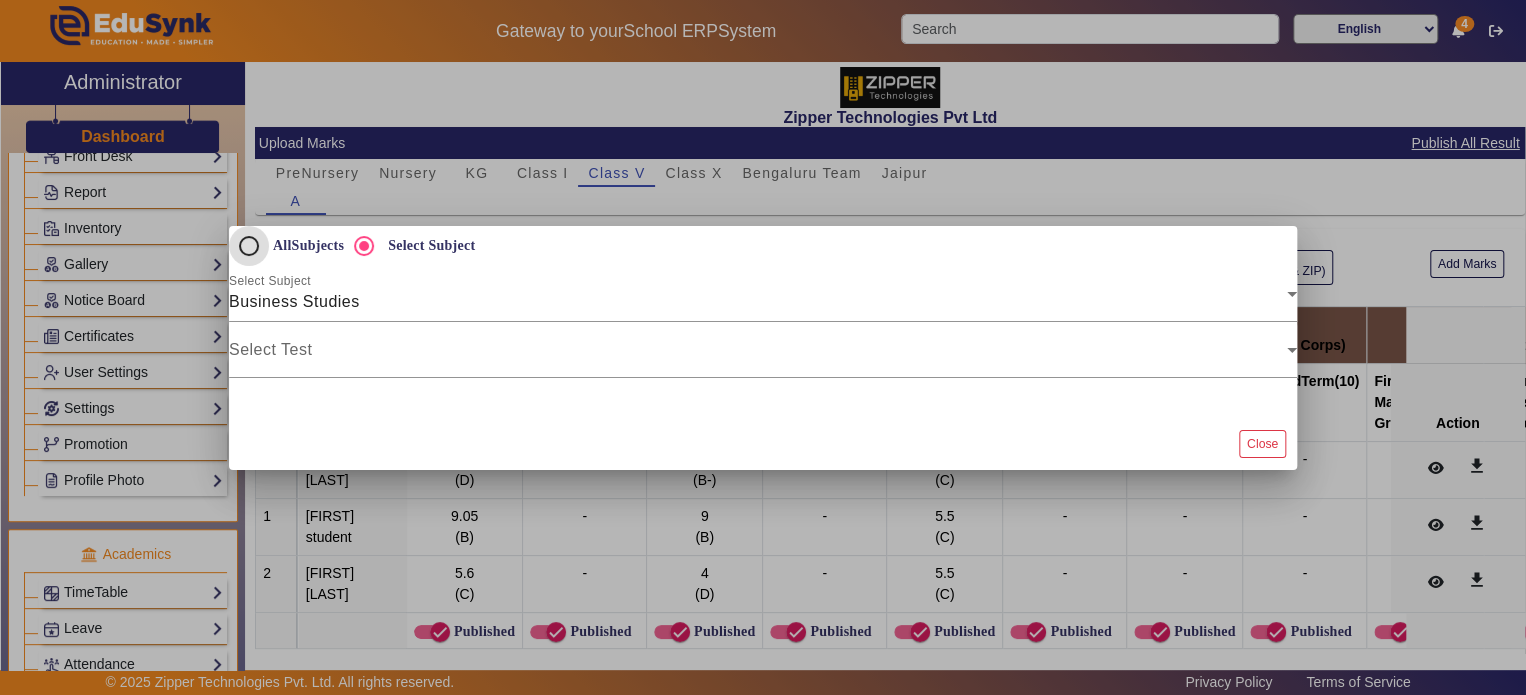 click on "AllSubjects" at bounding box center [249, 246] 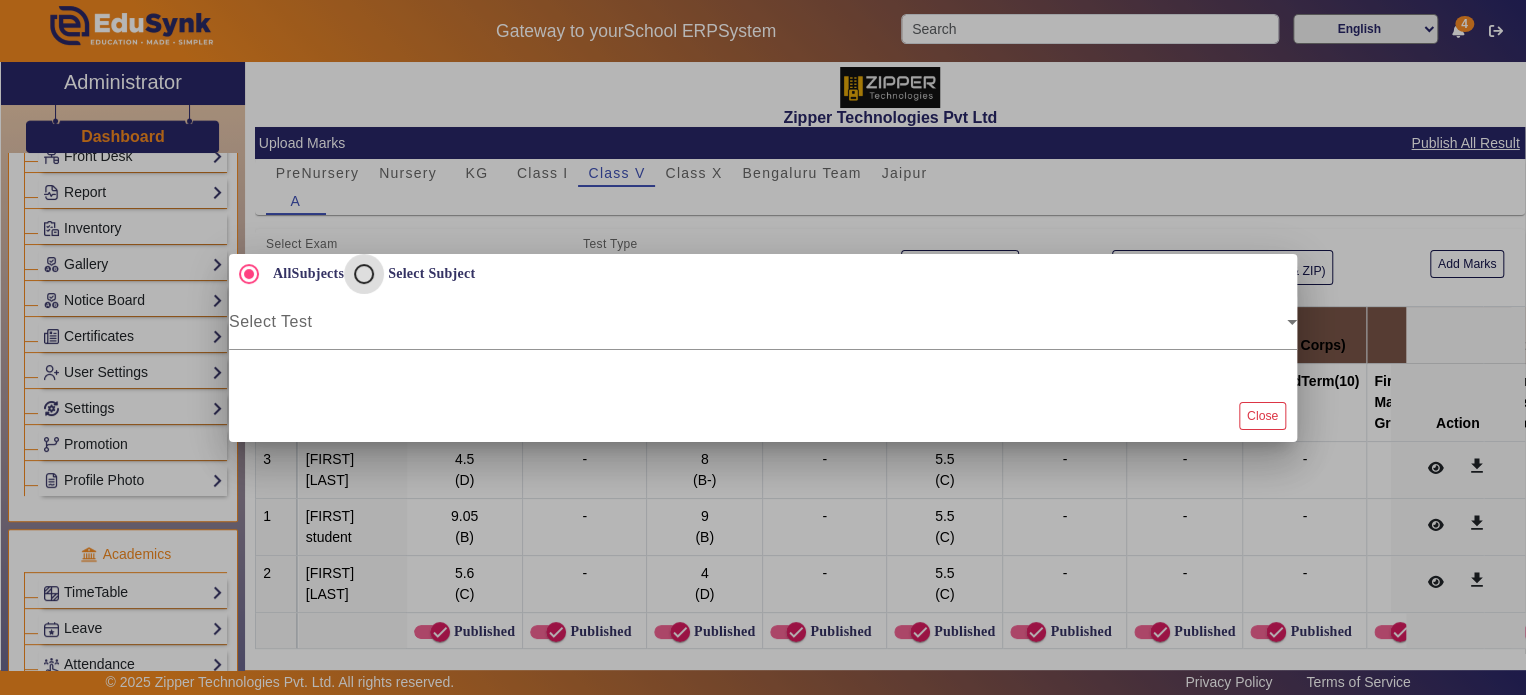 click on "Select Subject" at bounding box center [364, 274] 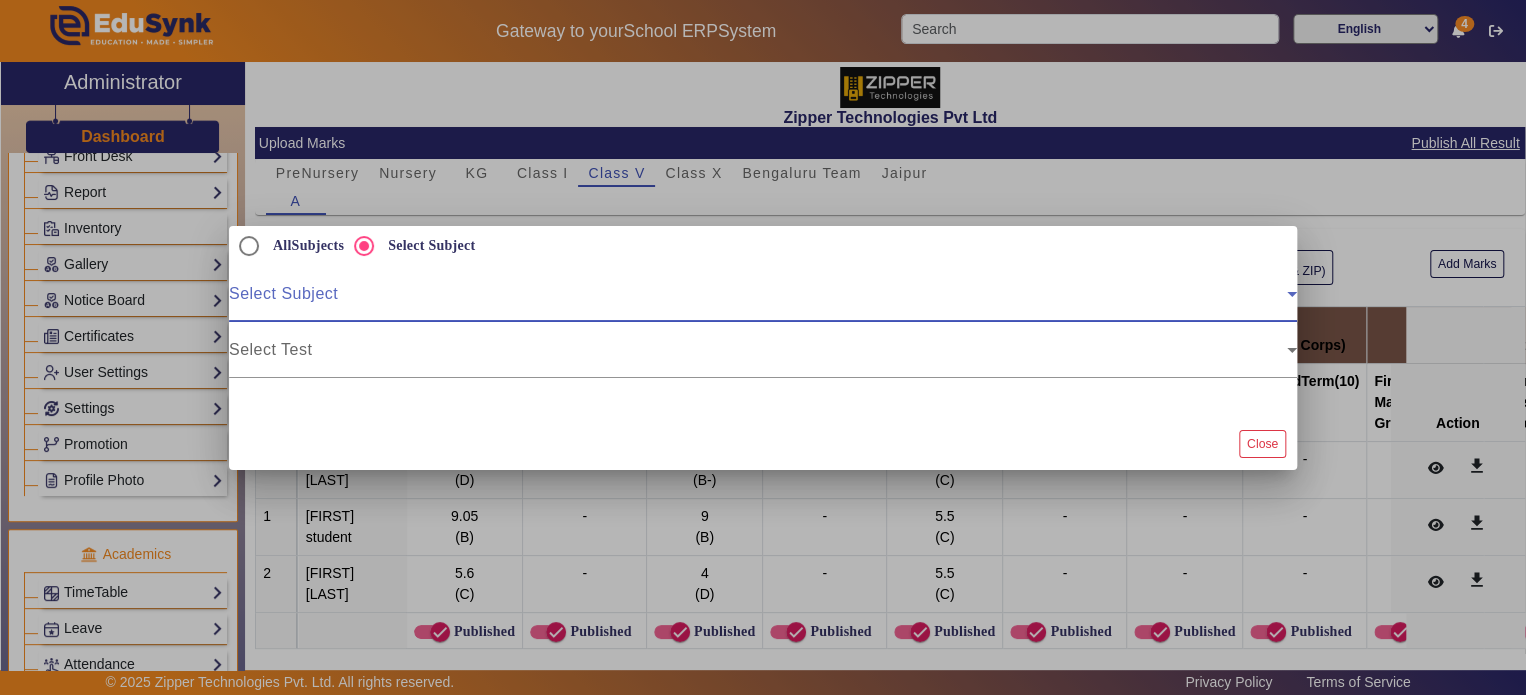 click at bounding box center [758, 302] 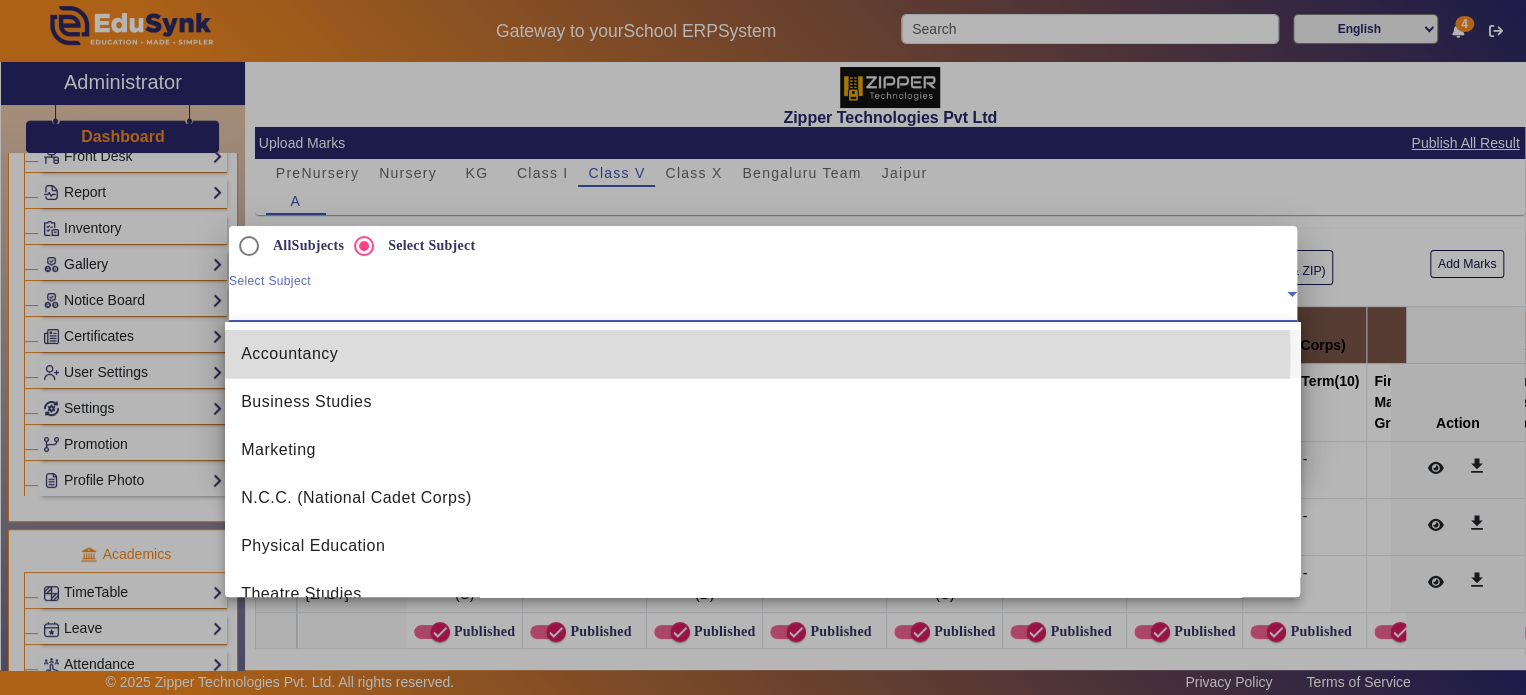 click on "Accountancy" at bounding box center (289, 354) 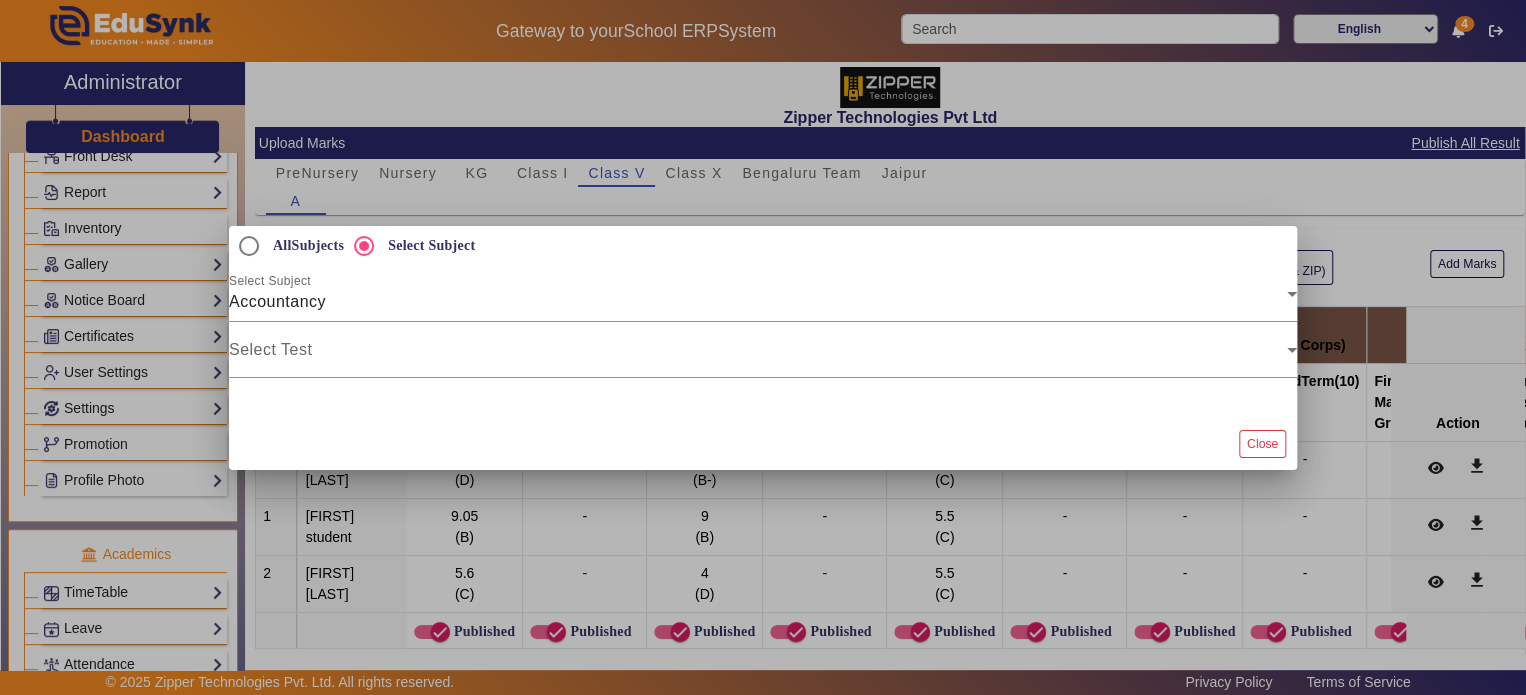 click at bounding box center [763, 398] 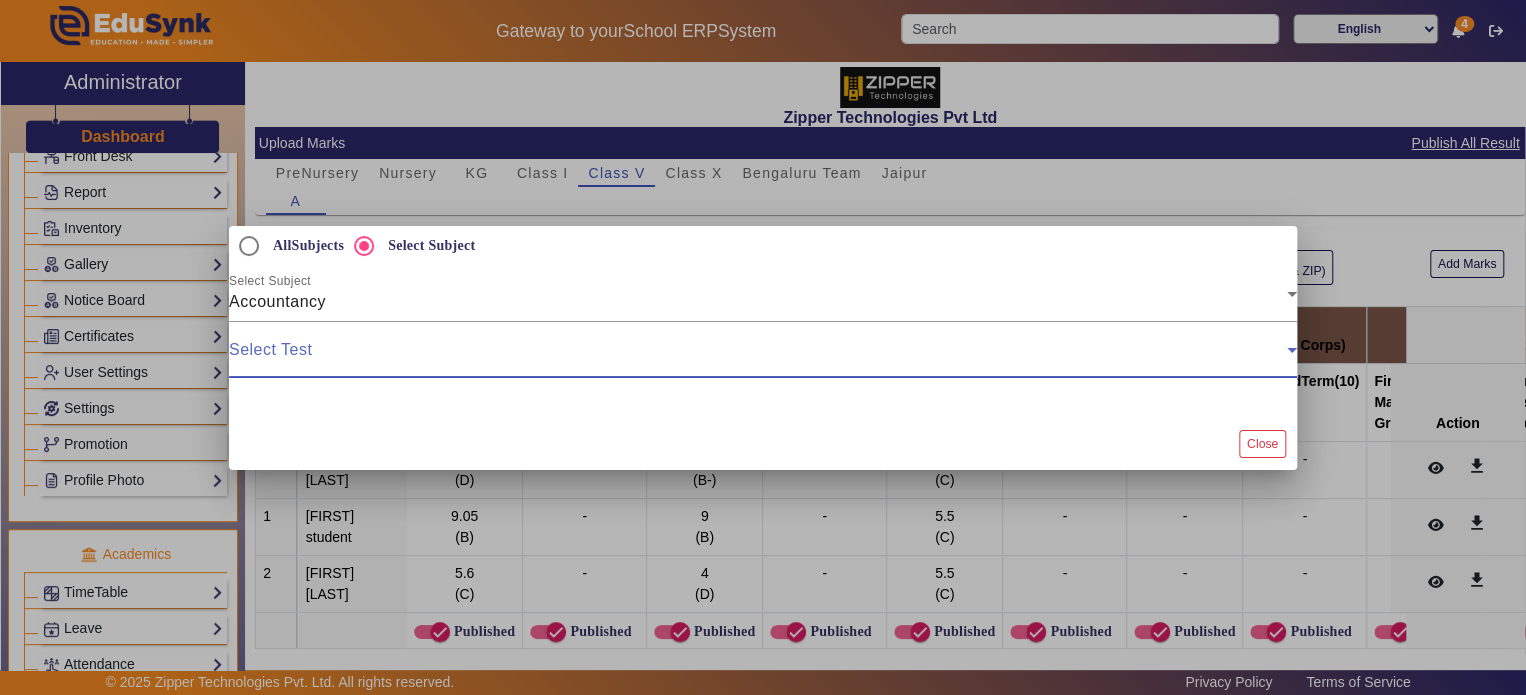 click at bounding box center [758, 358] 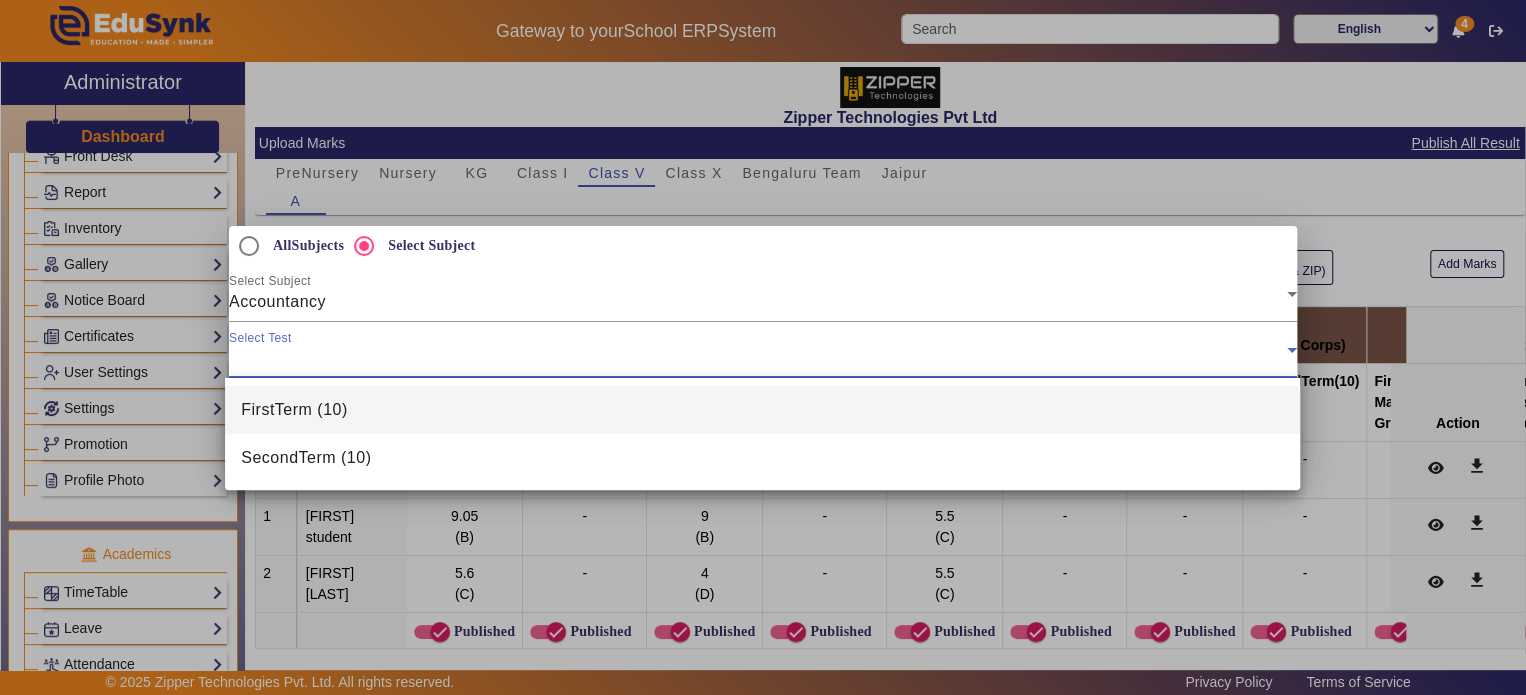 click at bounding box center [763, 347] 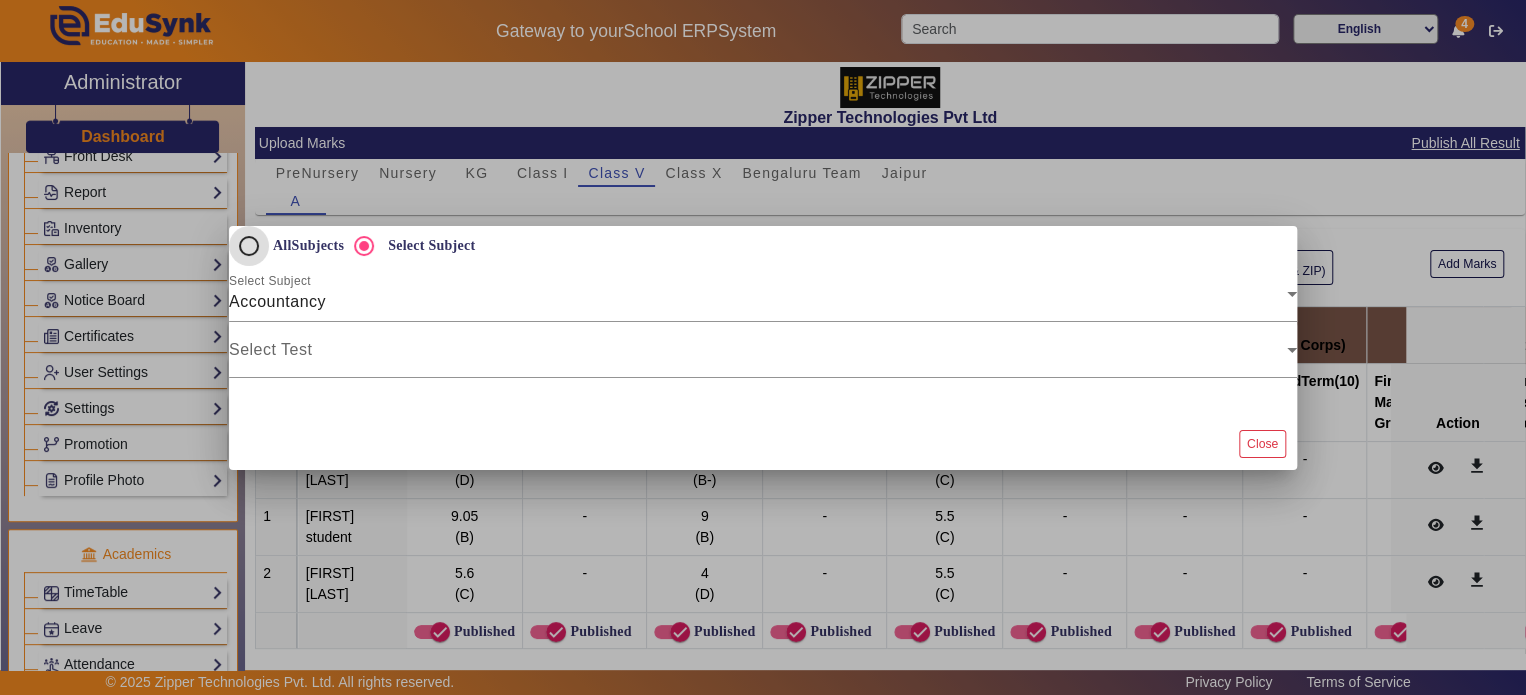 click on "AllSubjects" at bounding box center [249, 246] 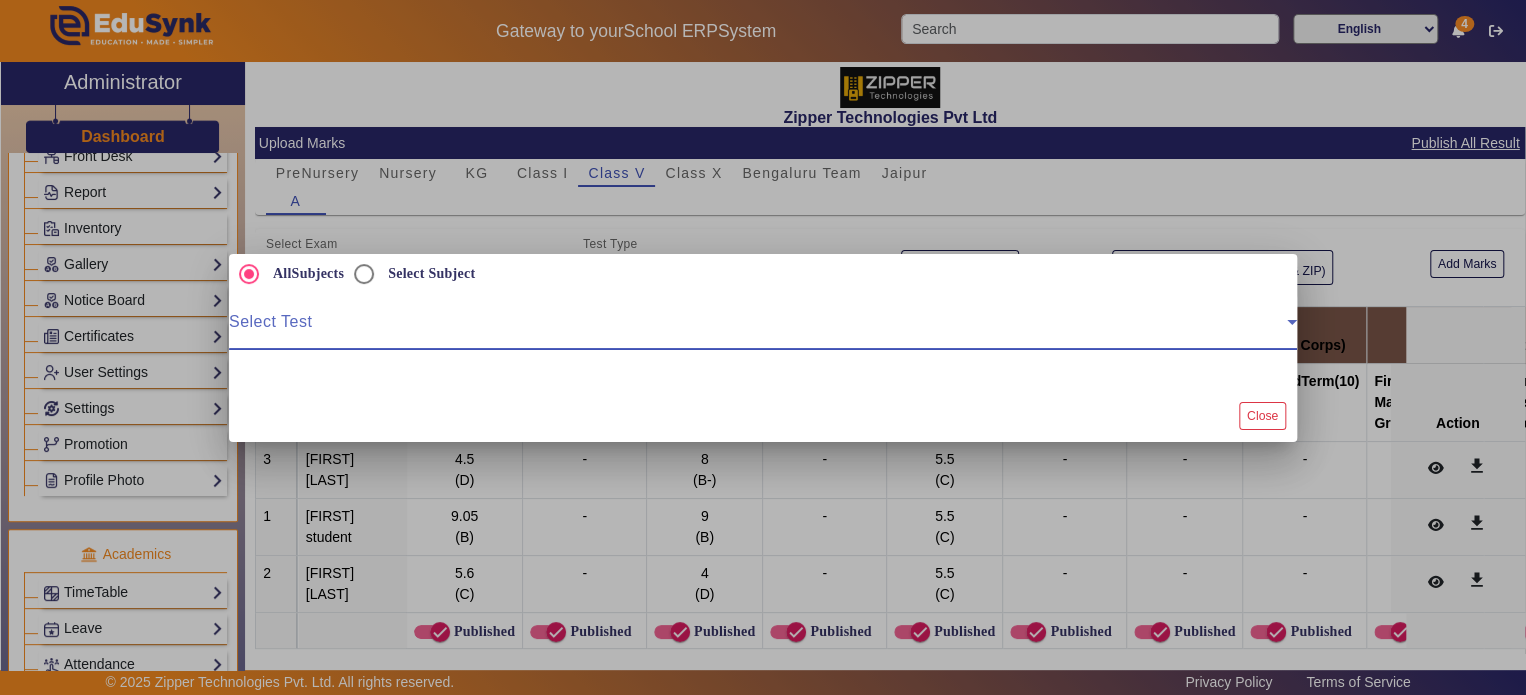 click at bounding box center (758, 330) 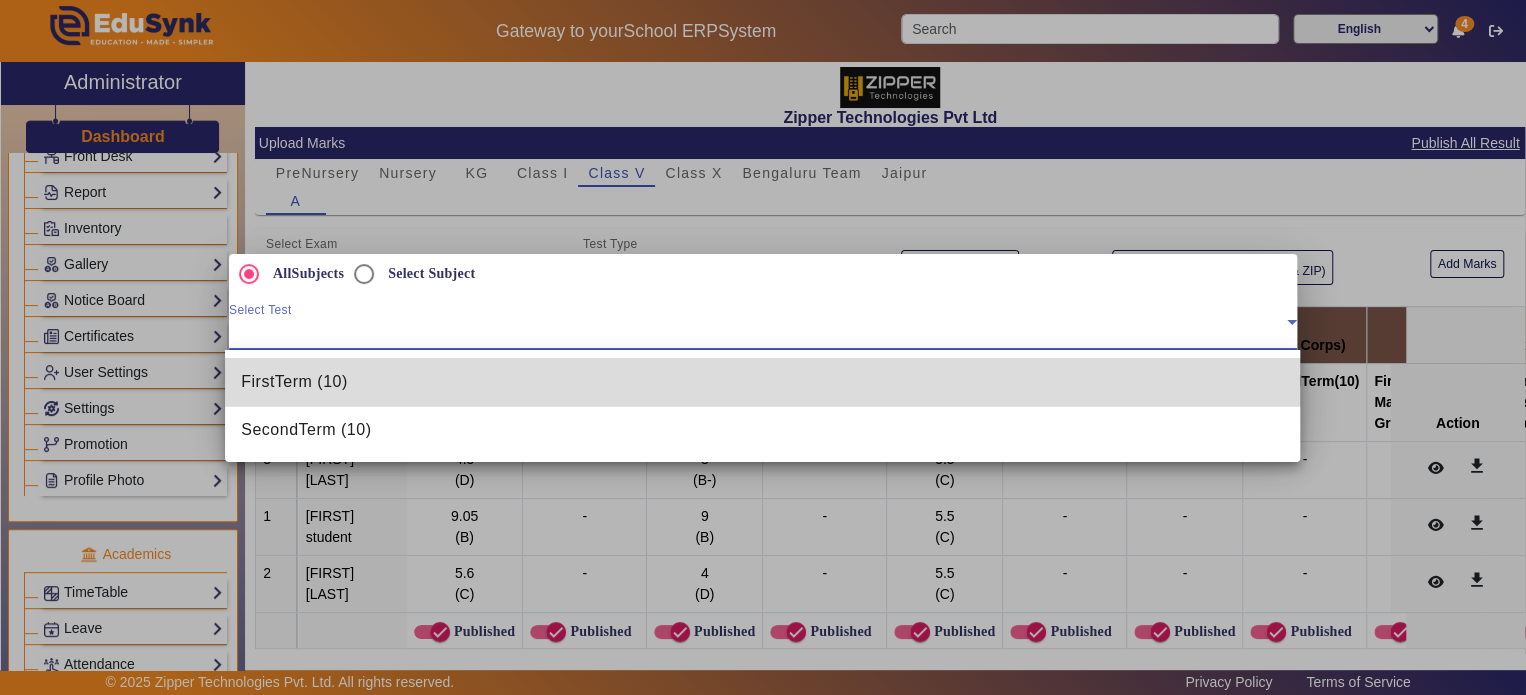 click on "FirstTerm (10)" at bounding box center [294, 382] 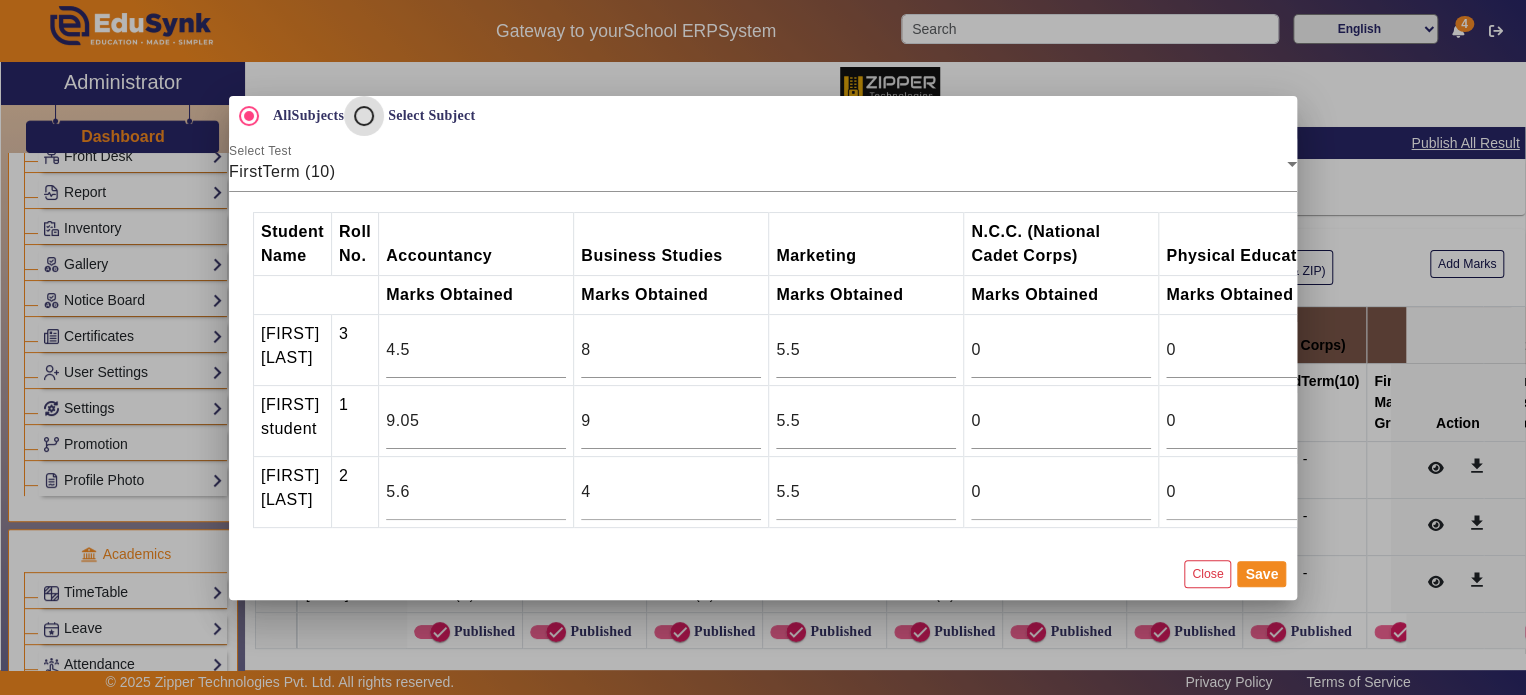 click on "Select Subject" at bounding box center [364, 116] 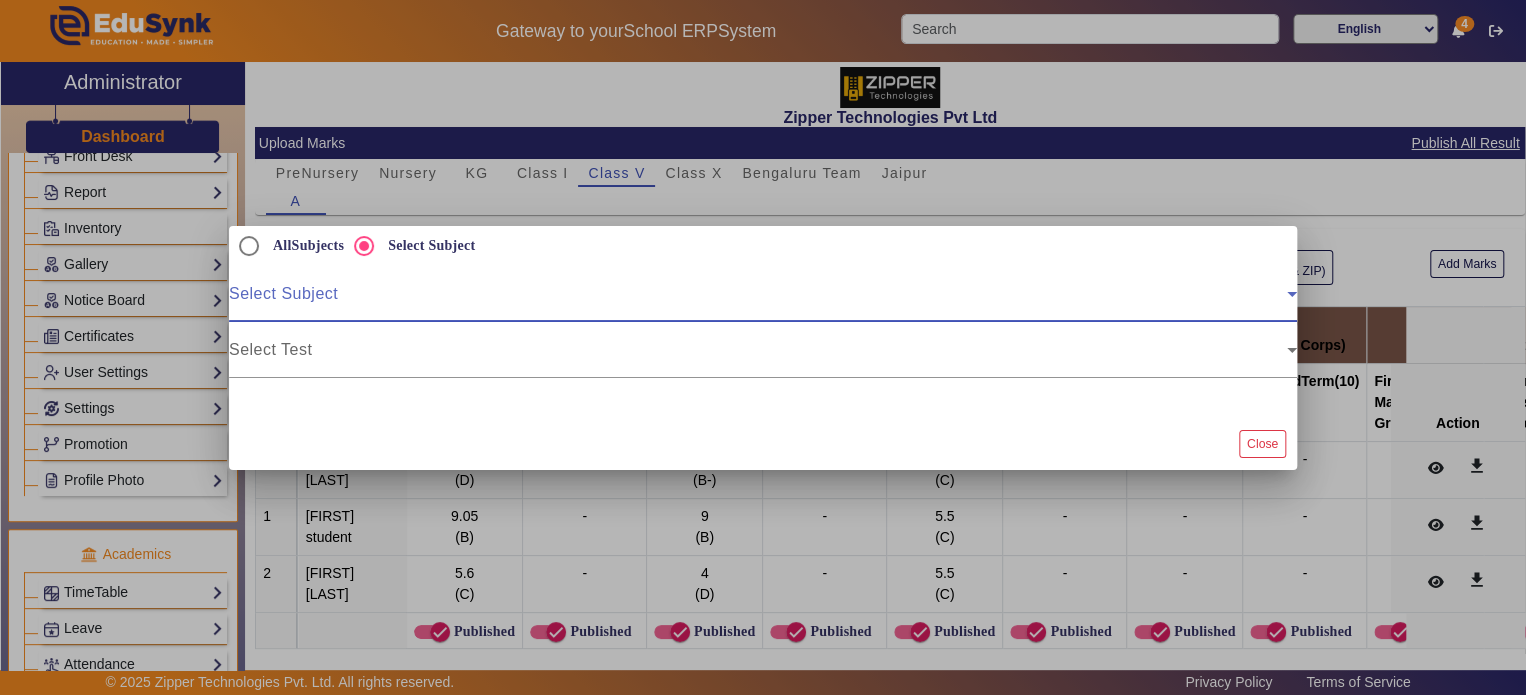 click at bounding box center (758, 302) 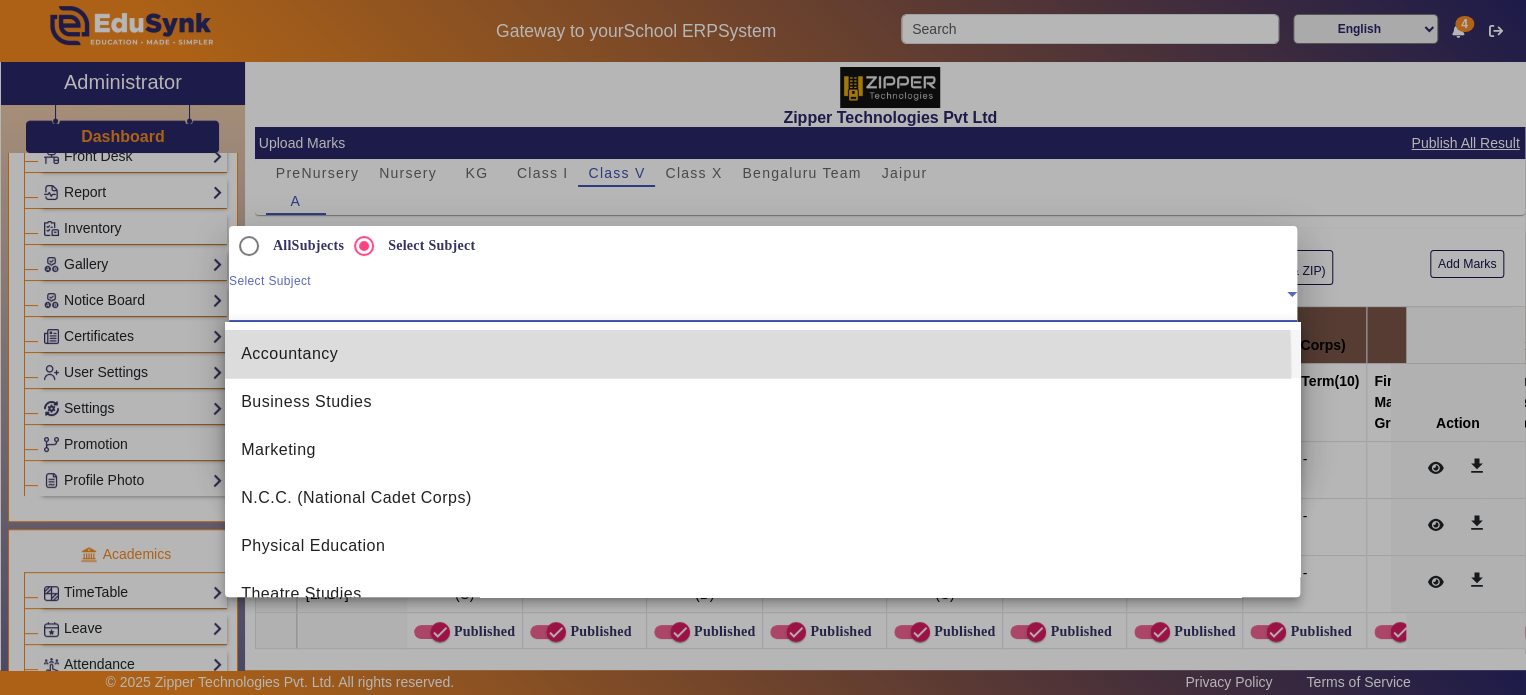 click on "Accountancy" at bounding box center [762, 354] 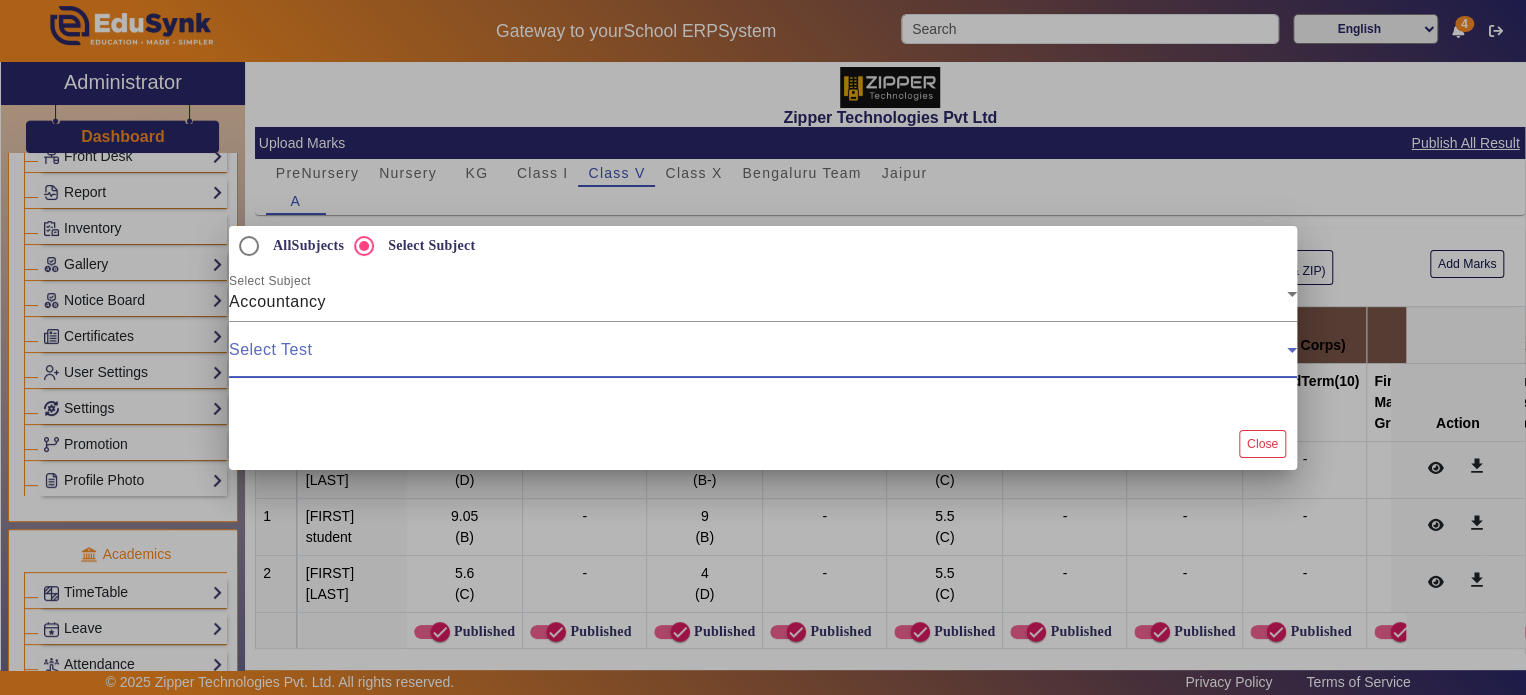click at bounding box center [758, 358] 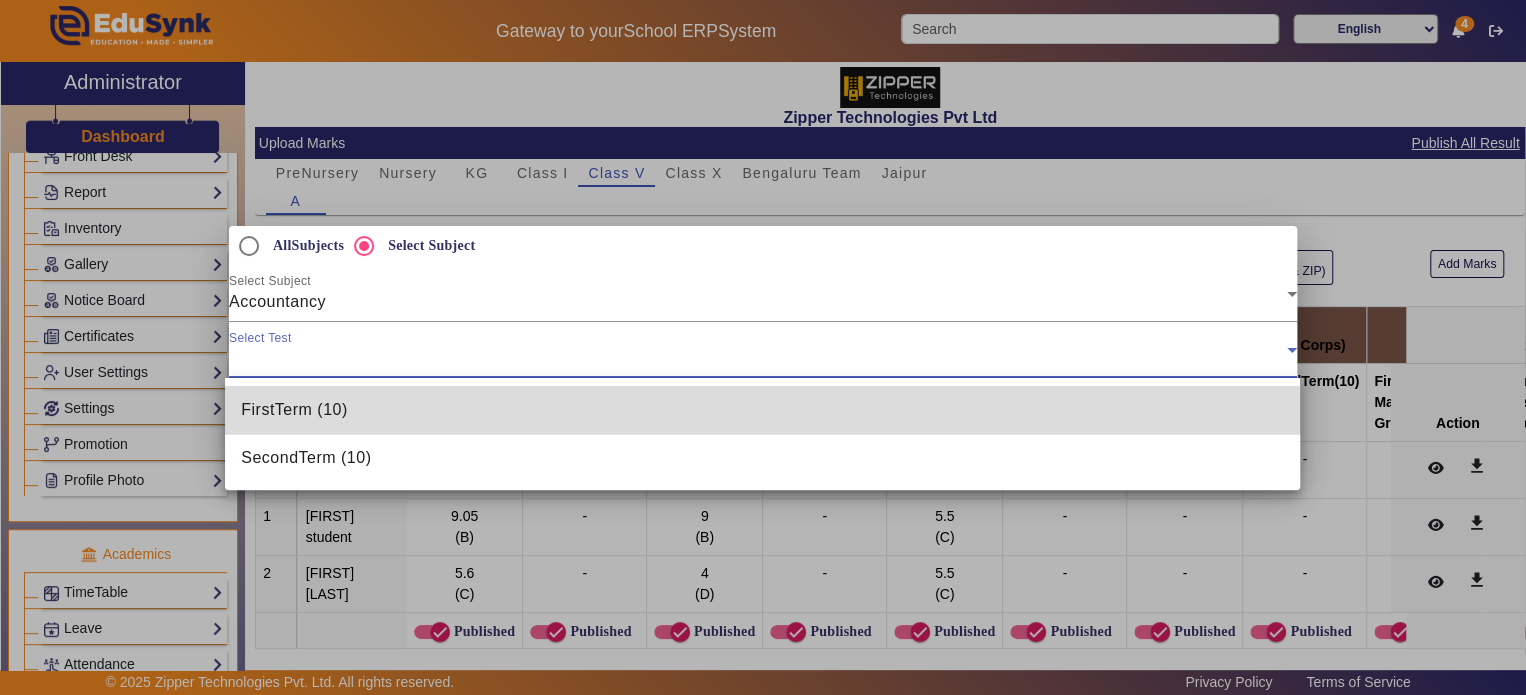 click on "FirstTerm (10)" at bounding box center (762, 410) 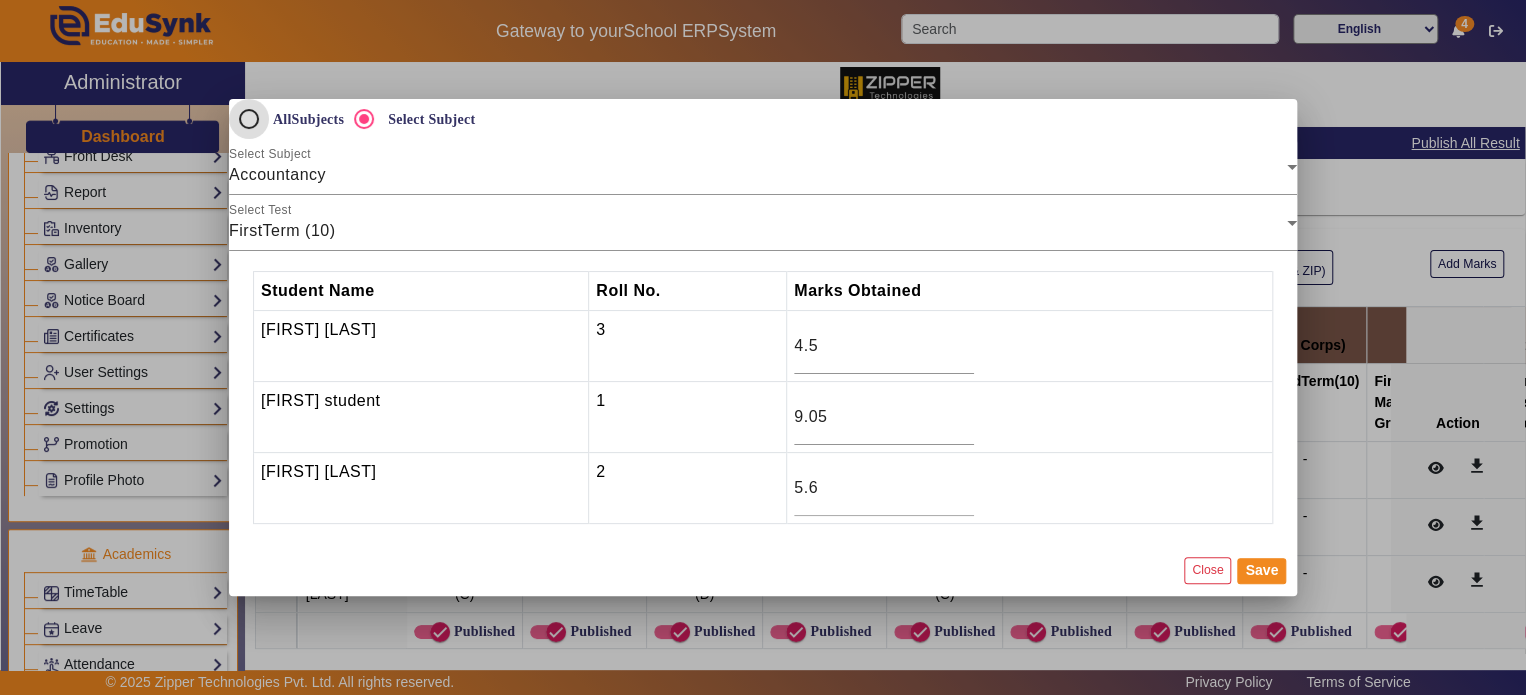 click on "AllSubjects" at bounding box center (249, 119) 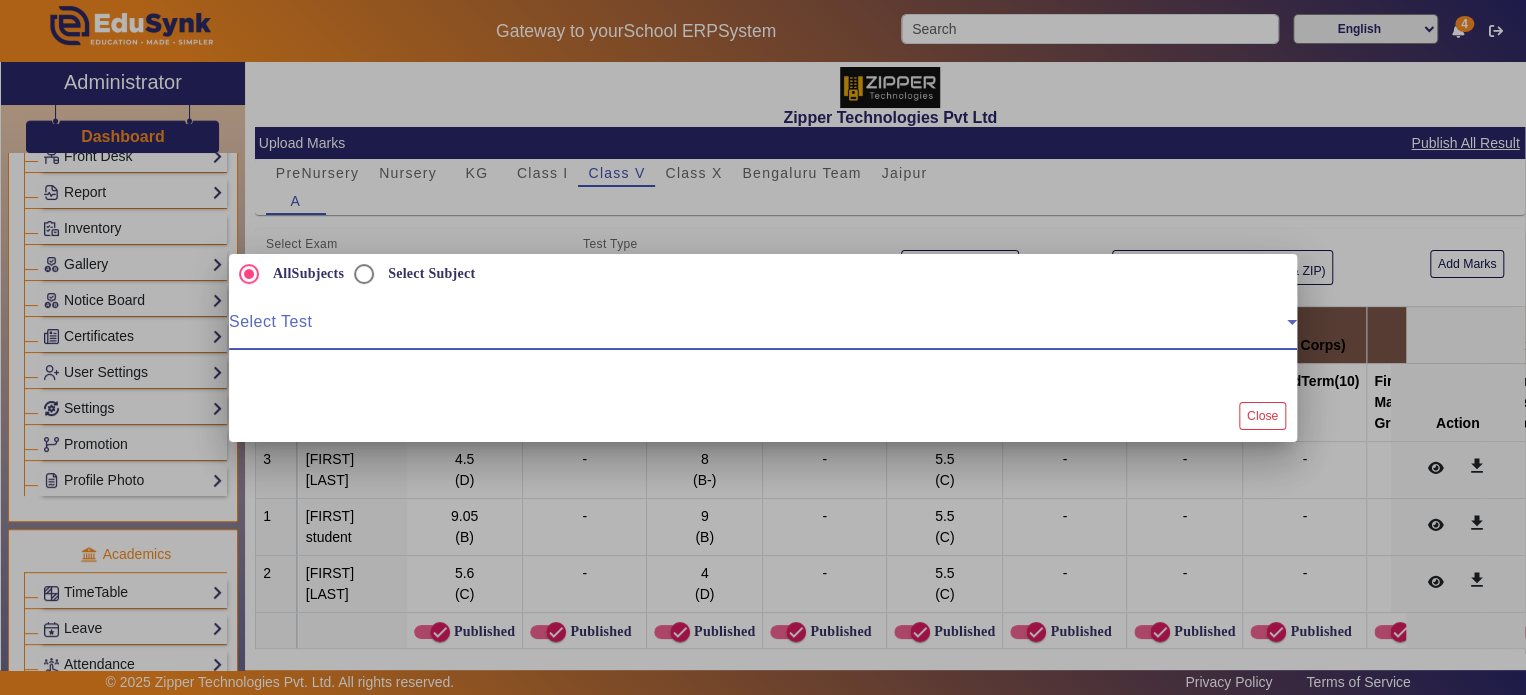 click at bounding box center (758, 330) 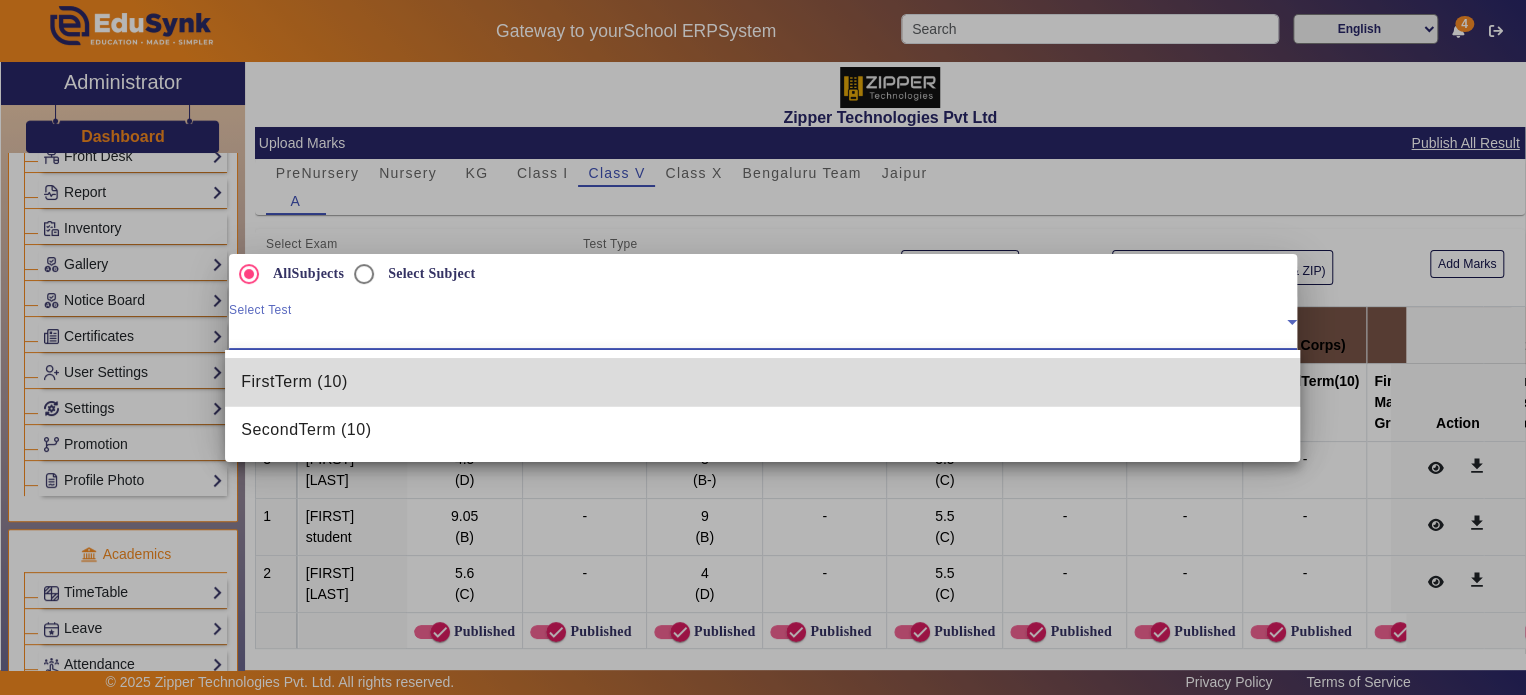 click on "FirstTerm (10)" at bounding box center (762, 382) 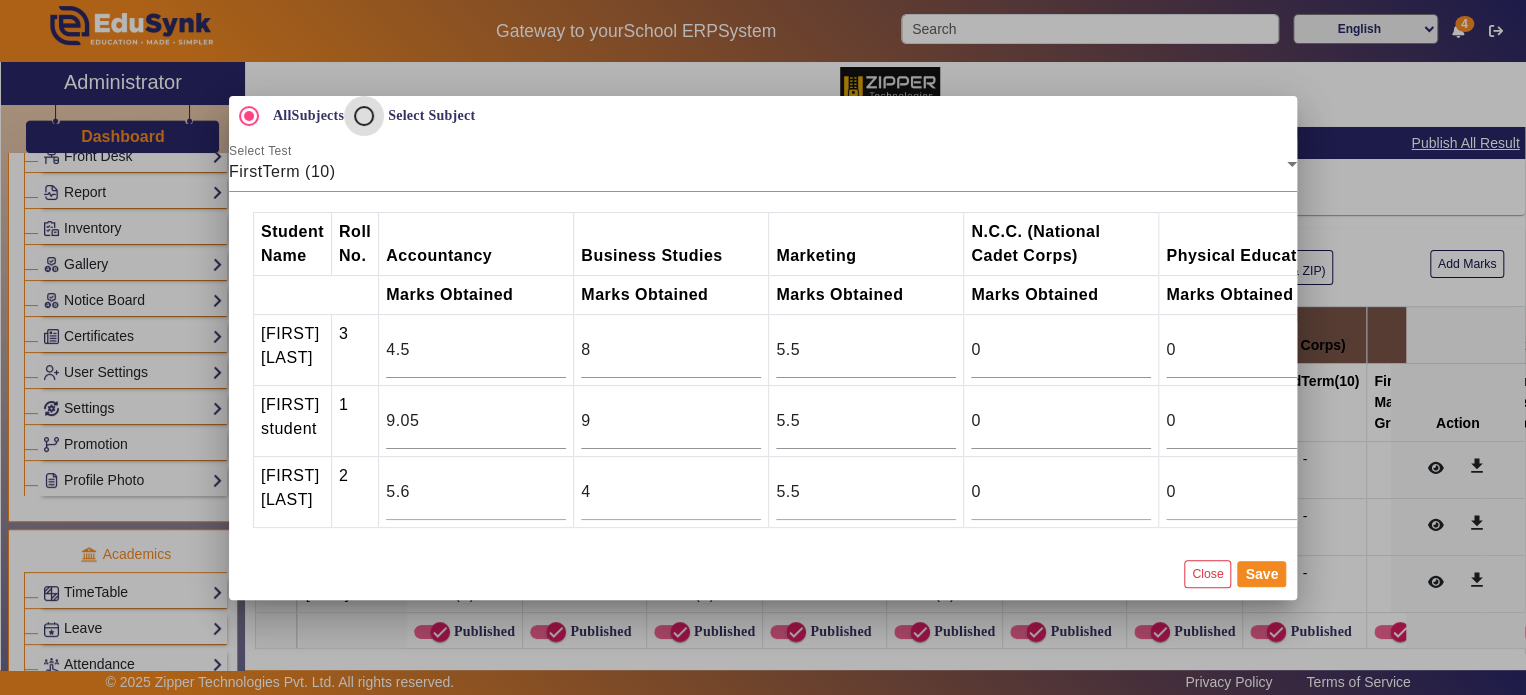 click on "Select Subject" at bounding box center [364, 116] 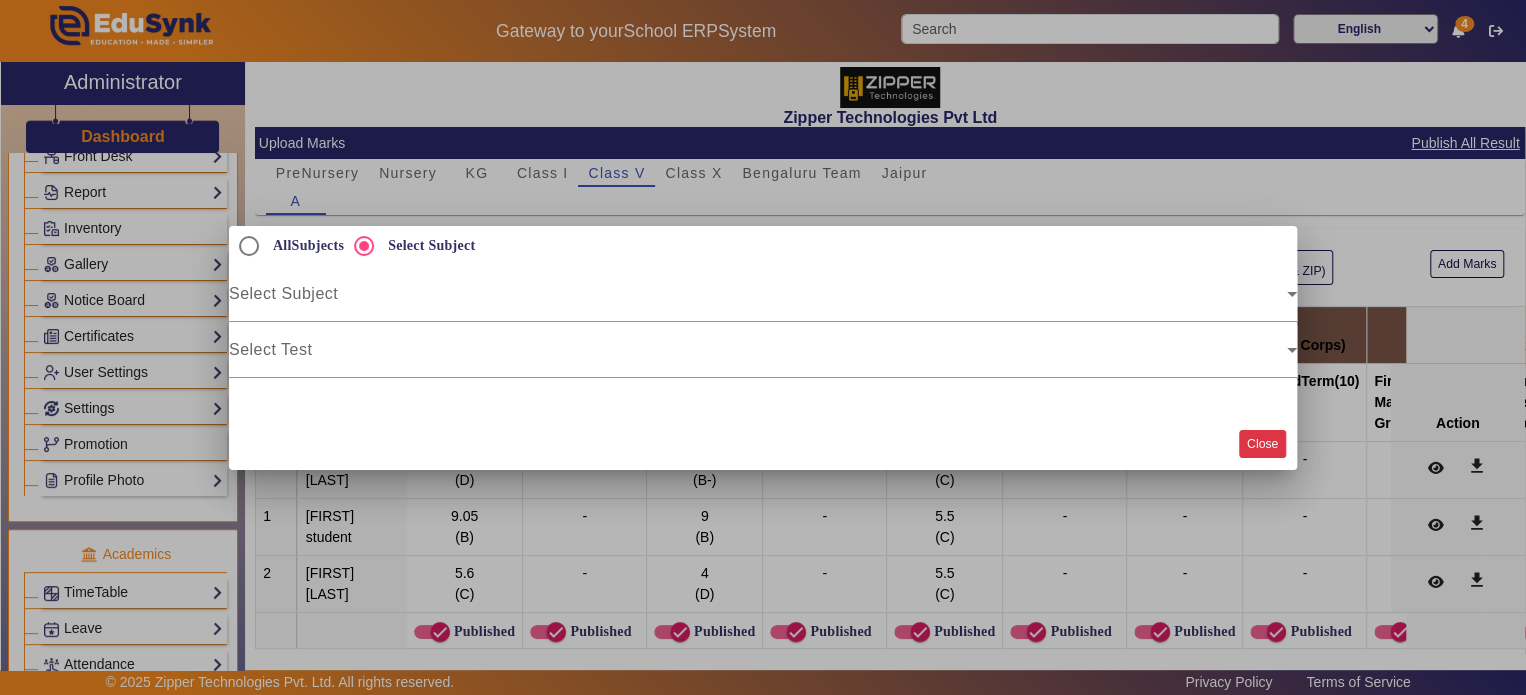 click on "Close" at bounding box center [1262, 443] 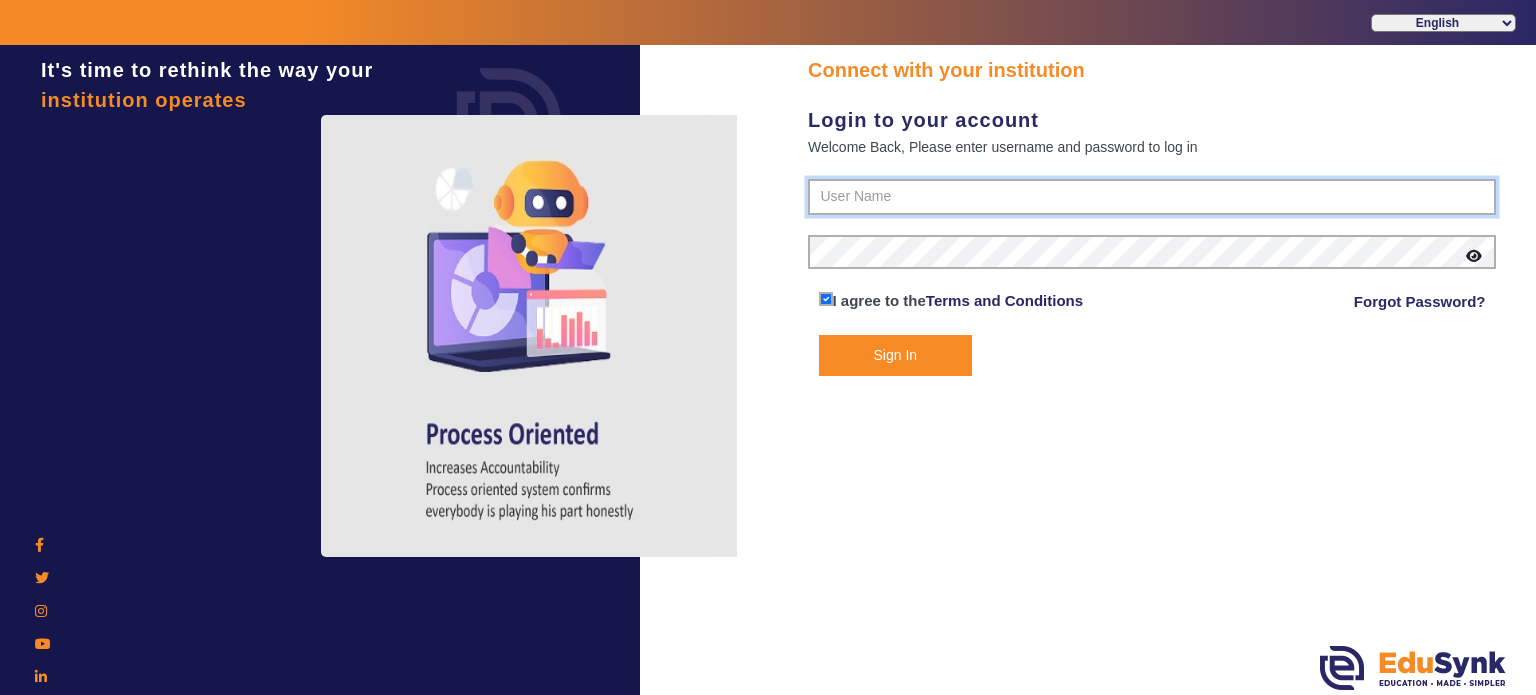 type on "1008790000" 